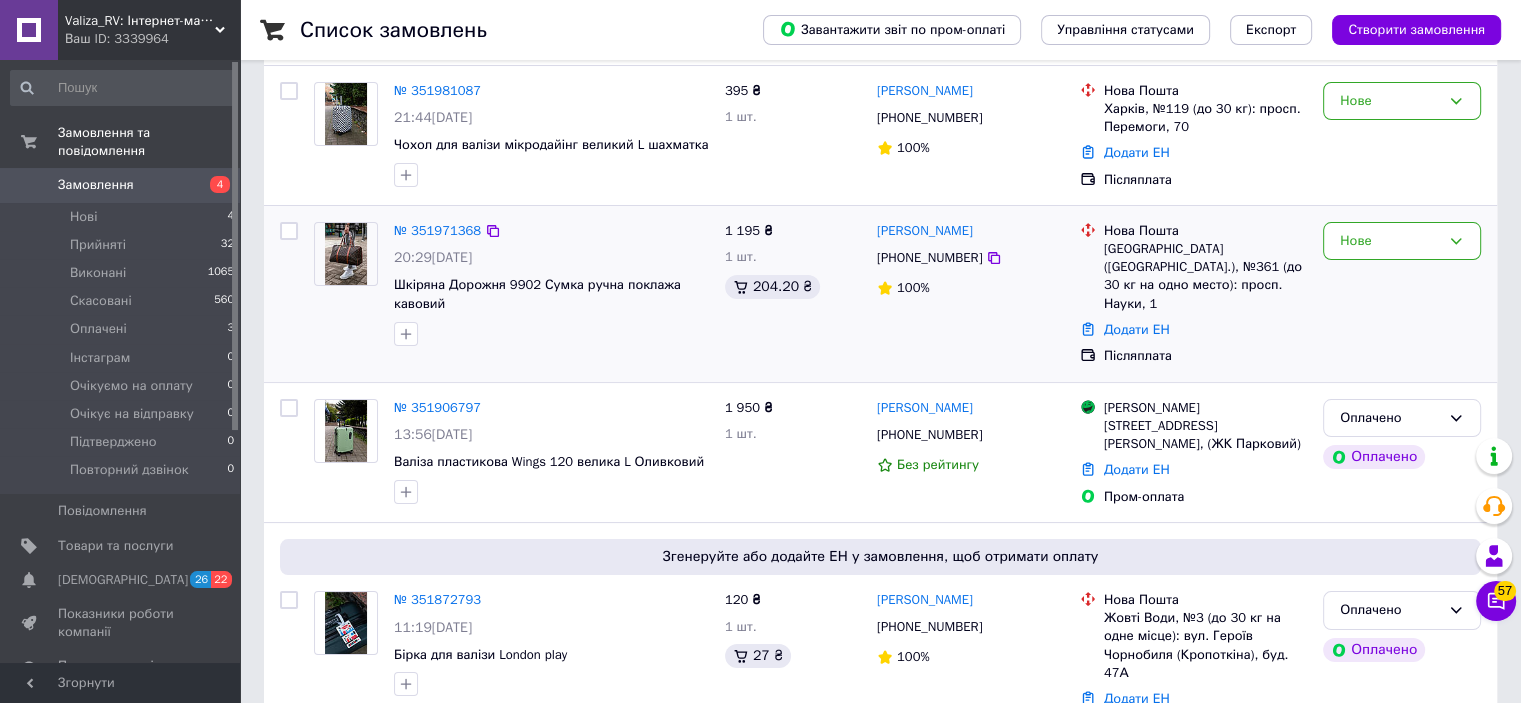 scroll, scrollTop: 200, scrollLeft: 0, axis: vertical 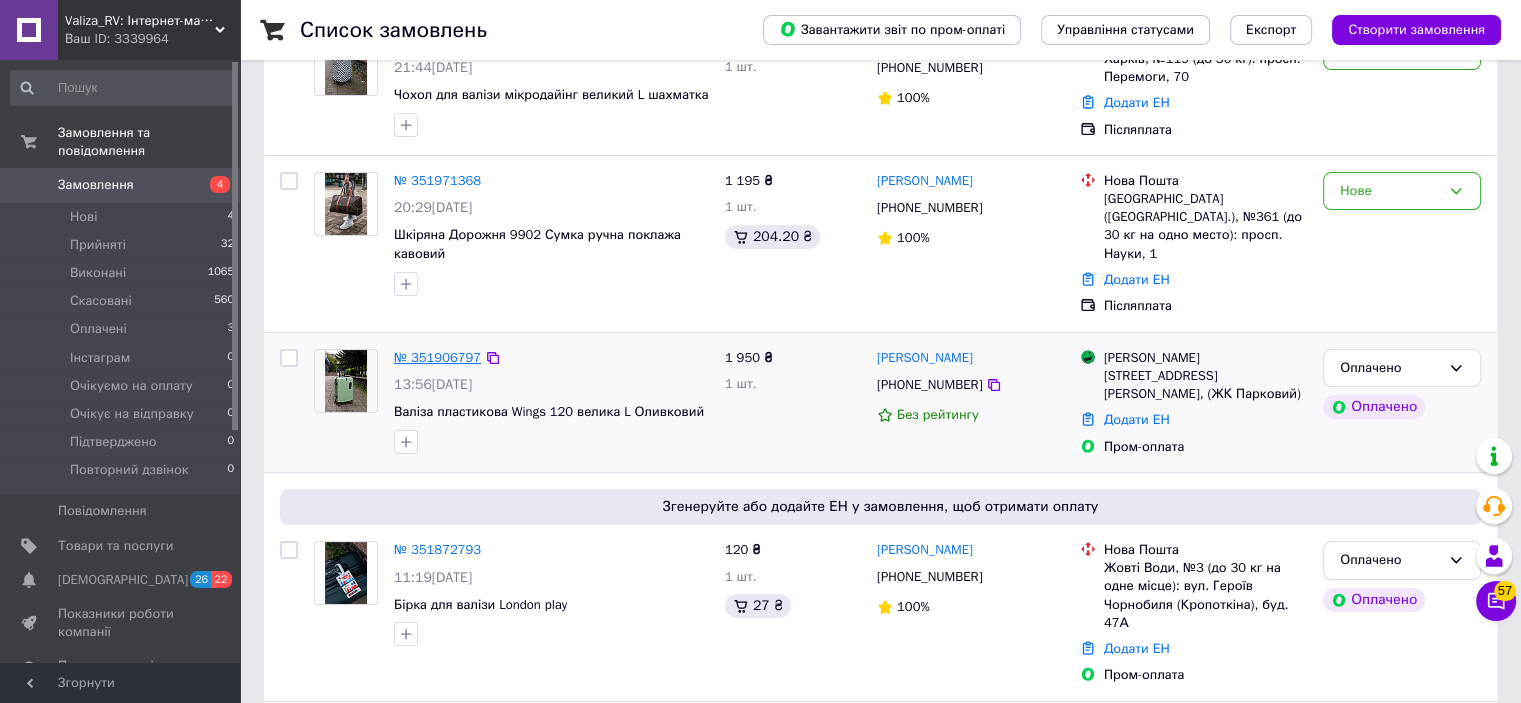 click on "№ 351906797" at bounding box center [437, 357] 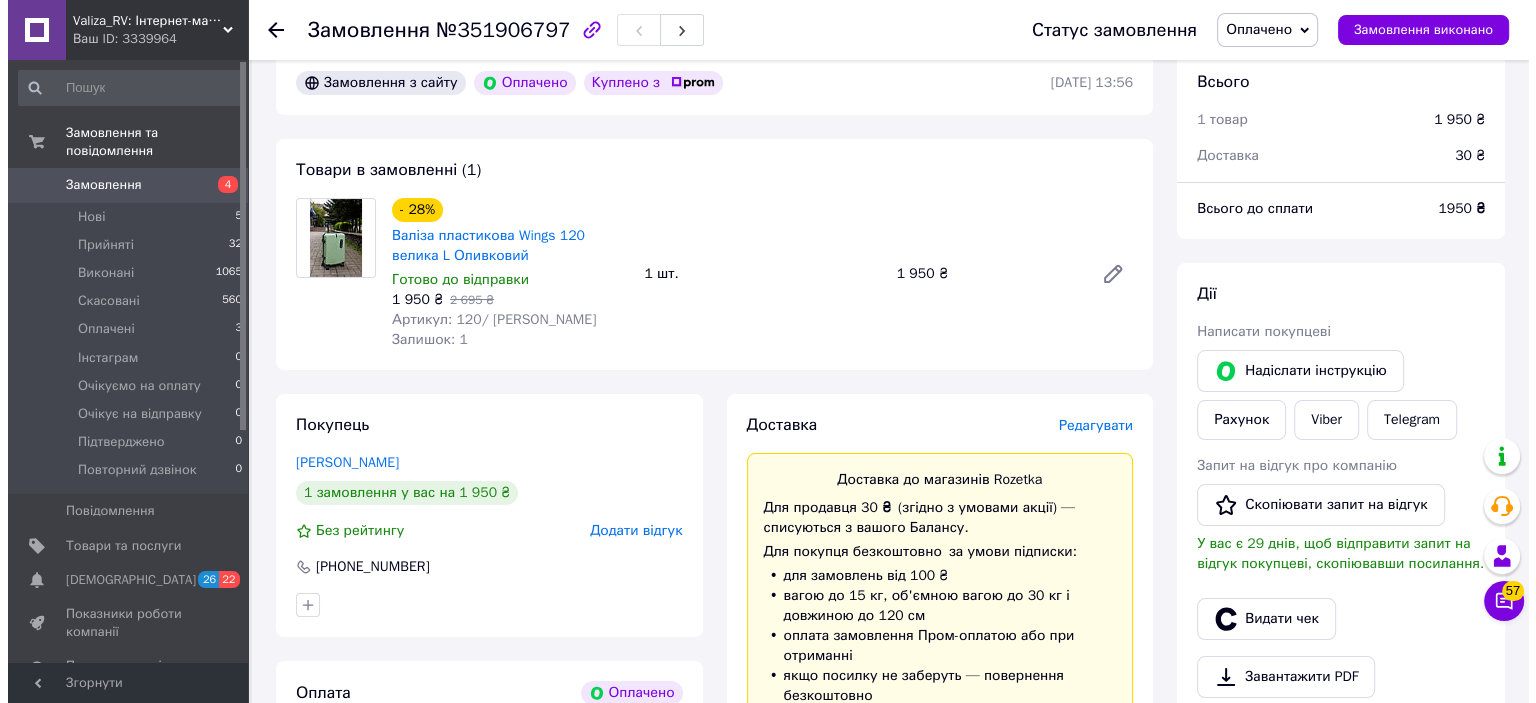 scroll, scrollTop: 200, scrollLeft: 0, axis: vertical 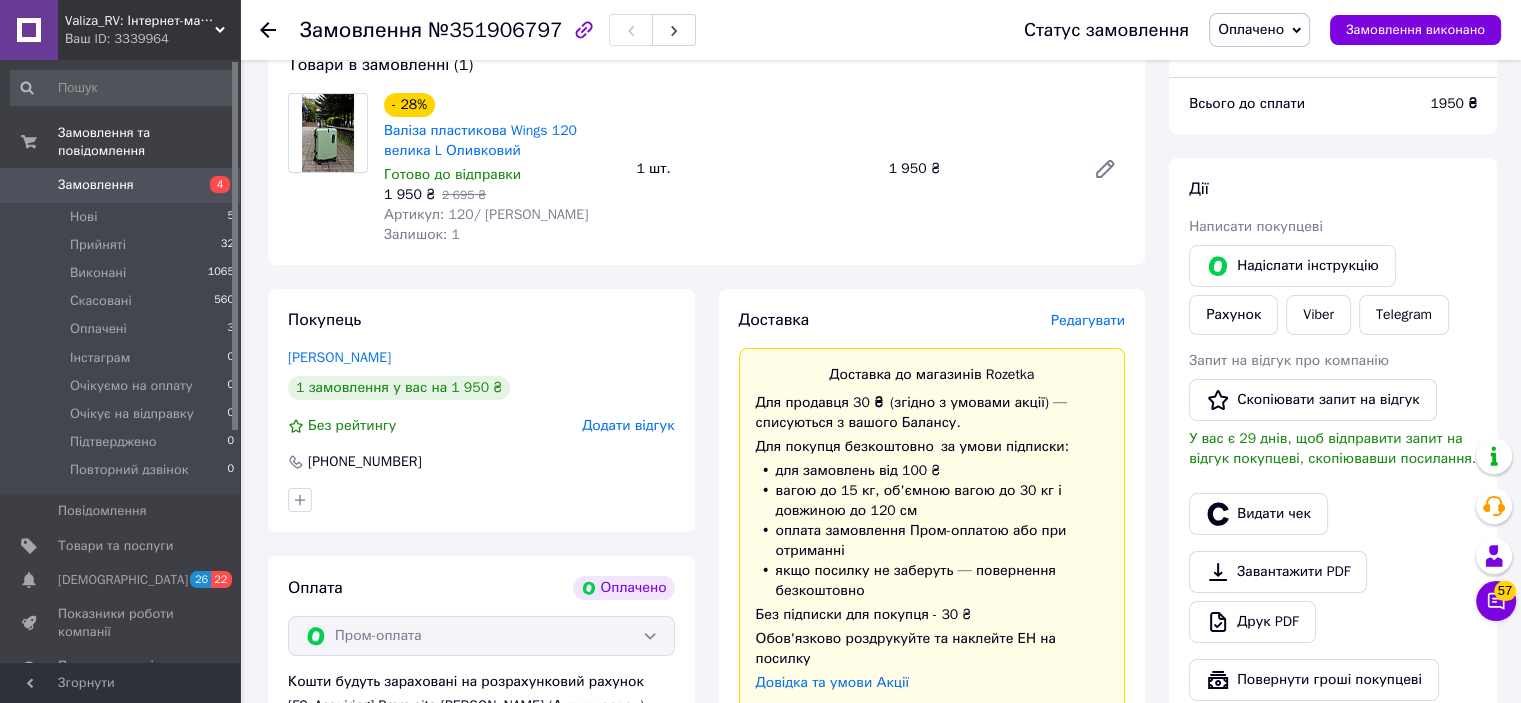 click on "Редагувати" at bounding box center (1088, 320) 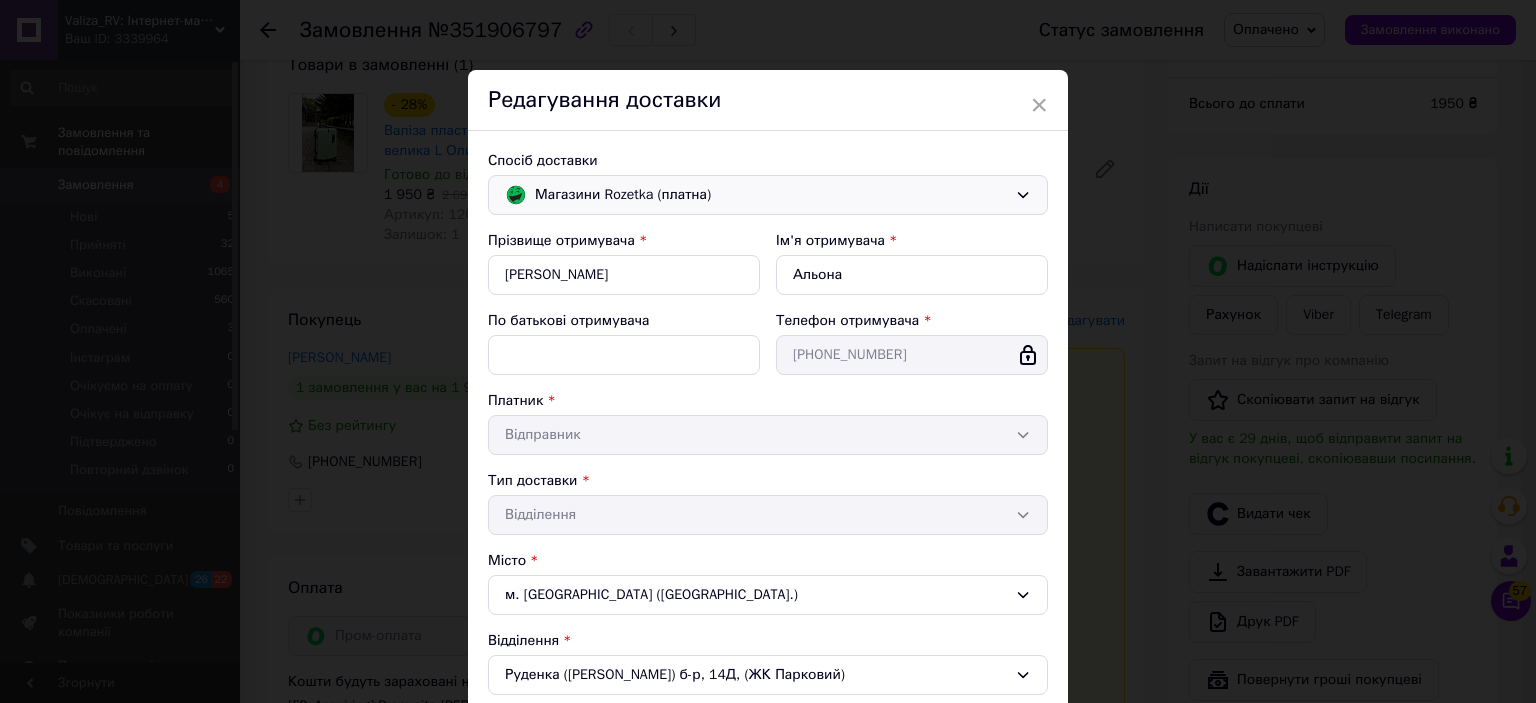 click on "Магазини Rozetka (платна)" at bounding box center [771, 195] 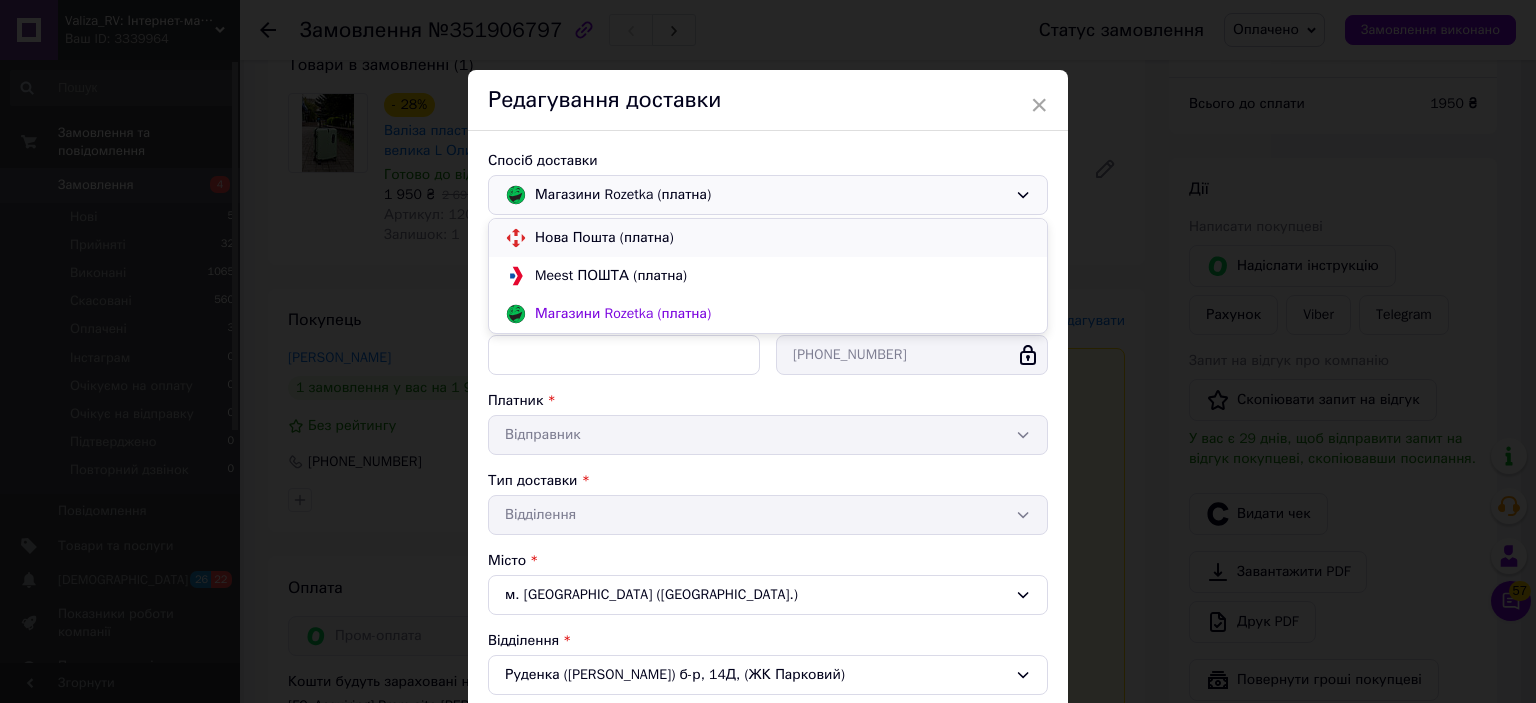 click on "Нова Пошта (платна)" at bounding box center (783, 238) 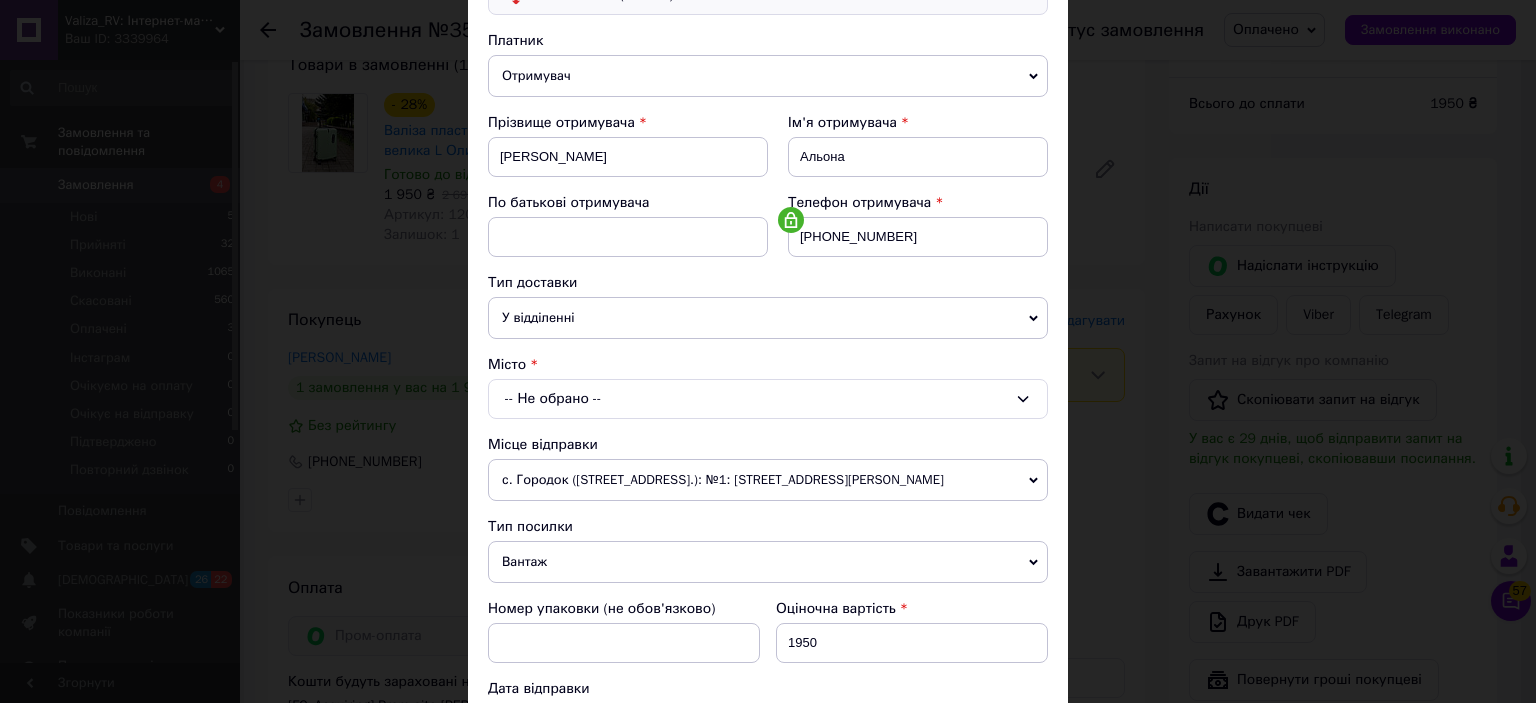 scroll, scrollTop: 300, scrollLeft: 0, axis: vertical 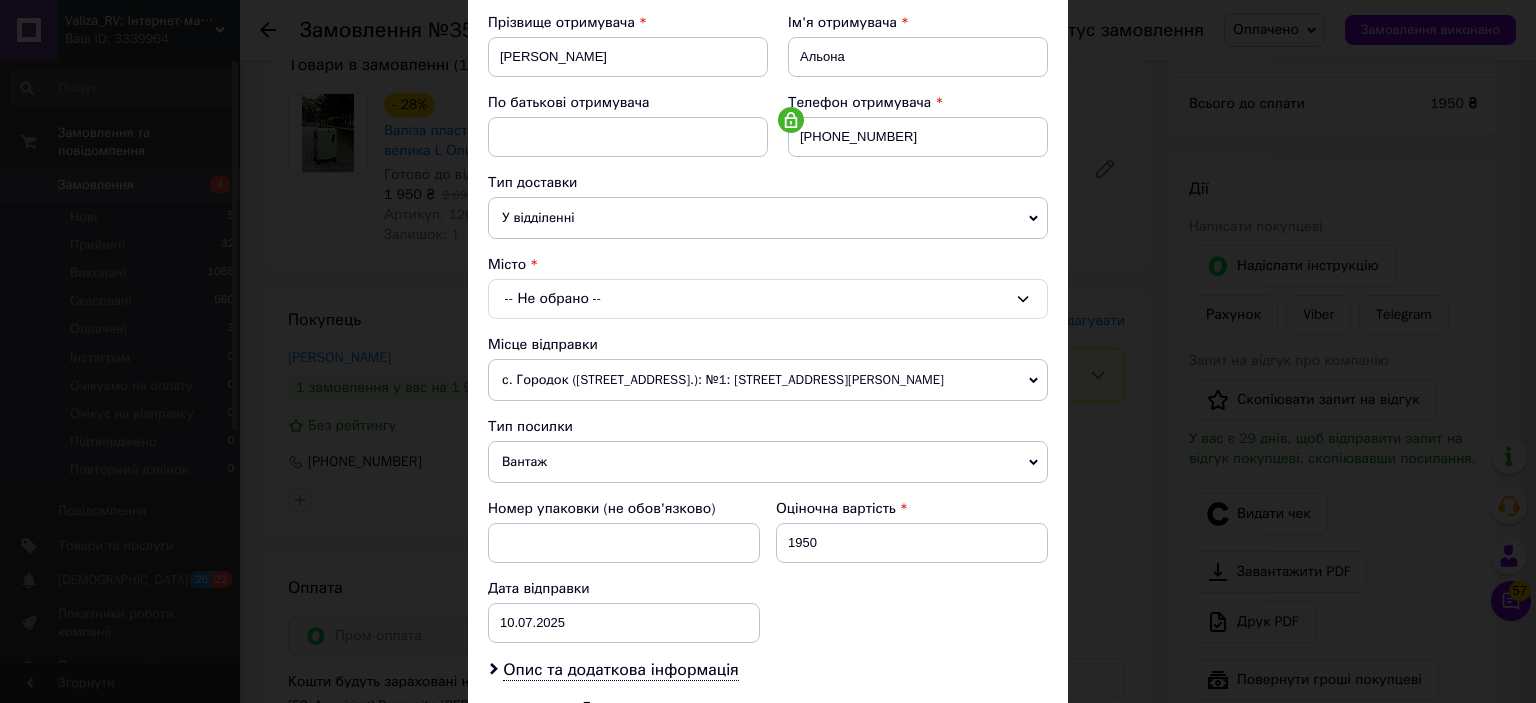 click on "-- Не обрано --" at bounding box center [768, 299] 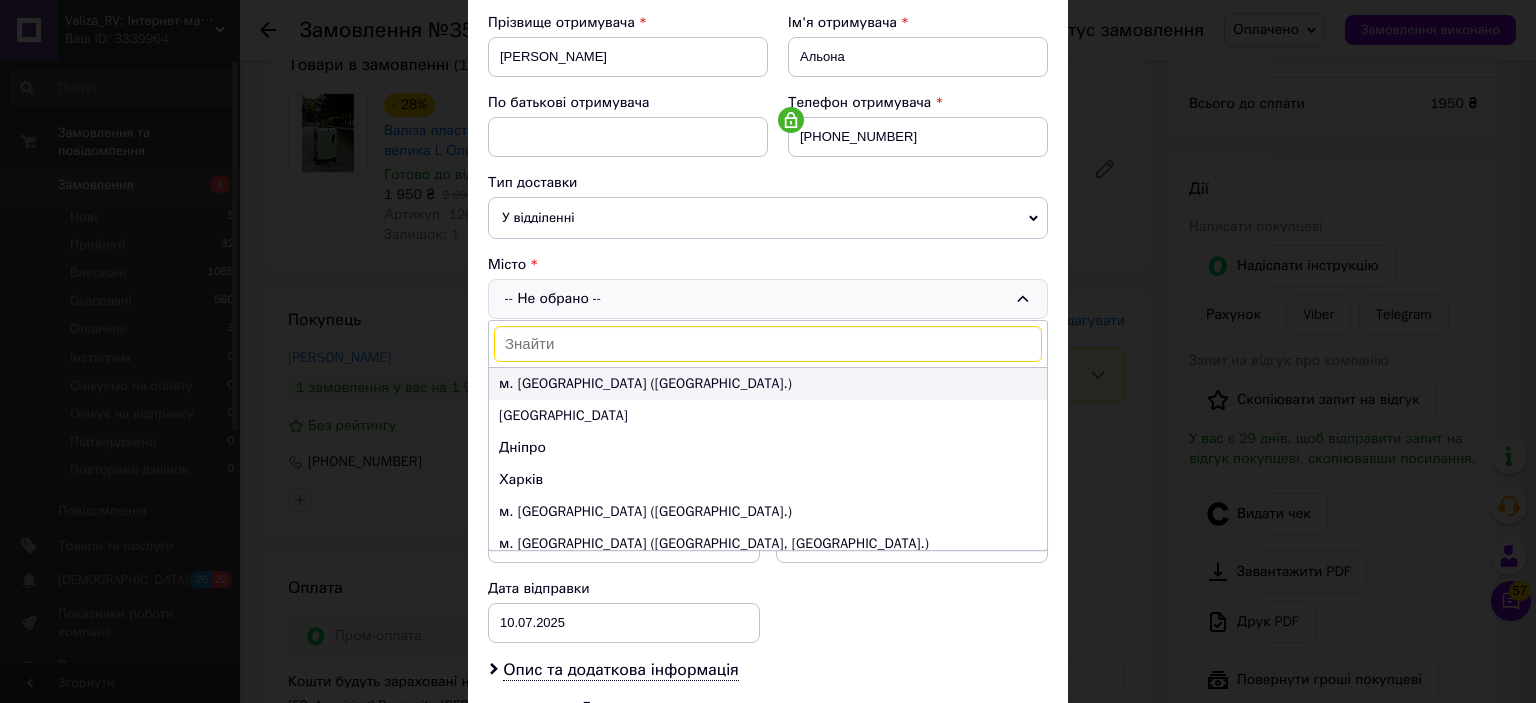click on "м. [GEOGRAPHIC_DATA] ([GEOGRAPHIC_DATA].)" at bounding box center [768, 384] 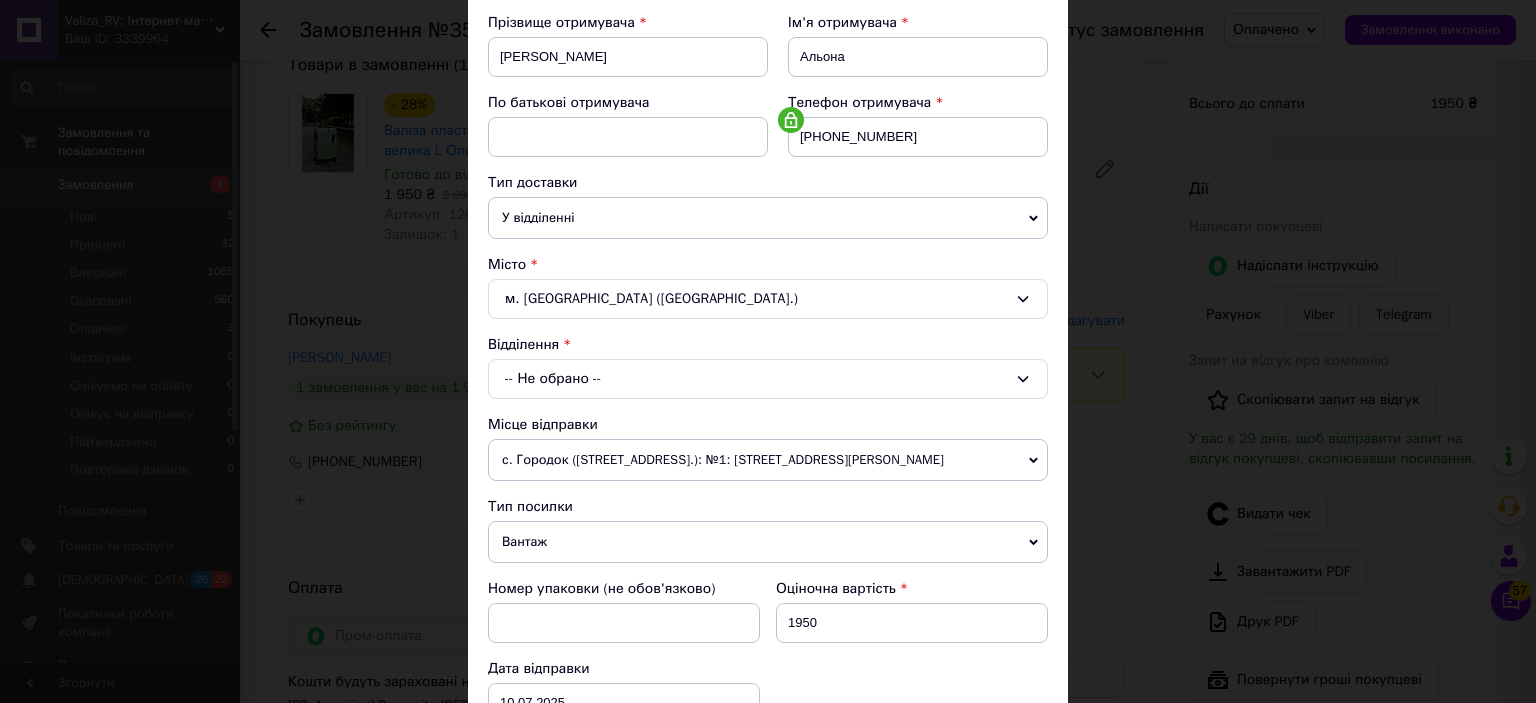 click on "-- Не обрано --" at bounding box center (768, 379) 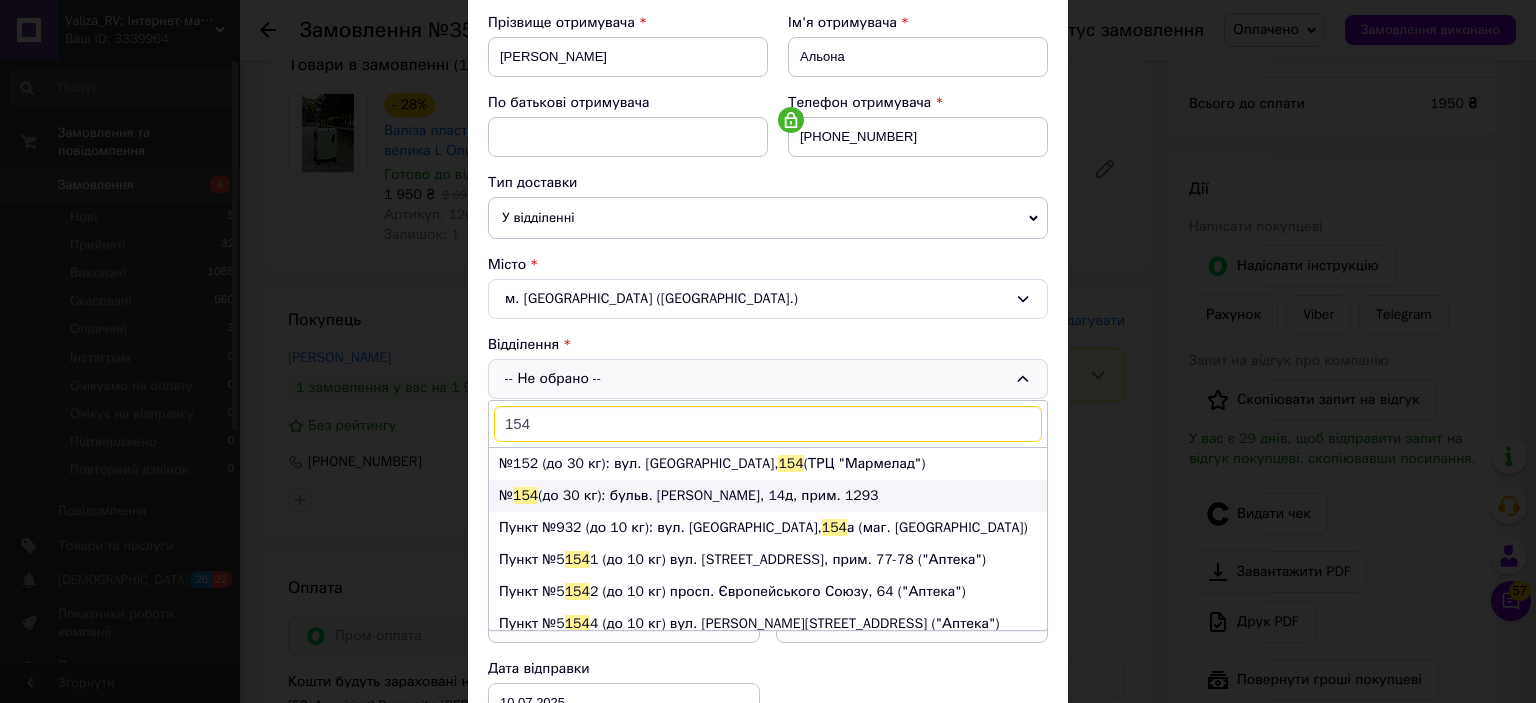 type on "154" 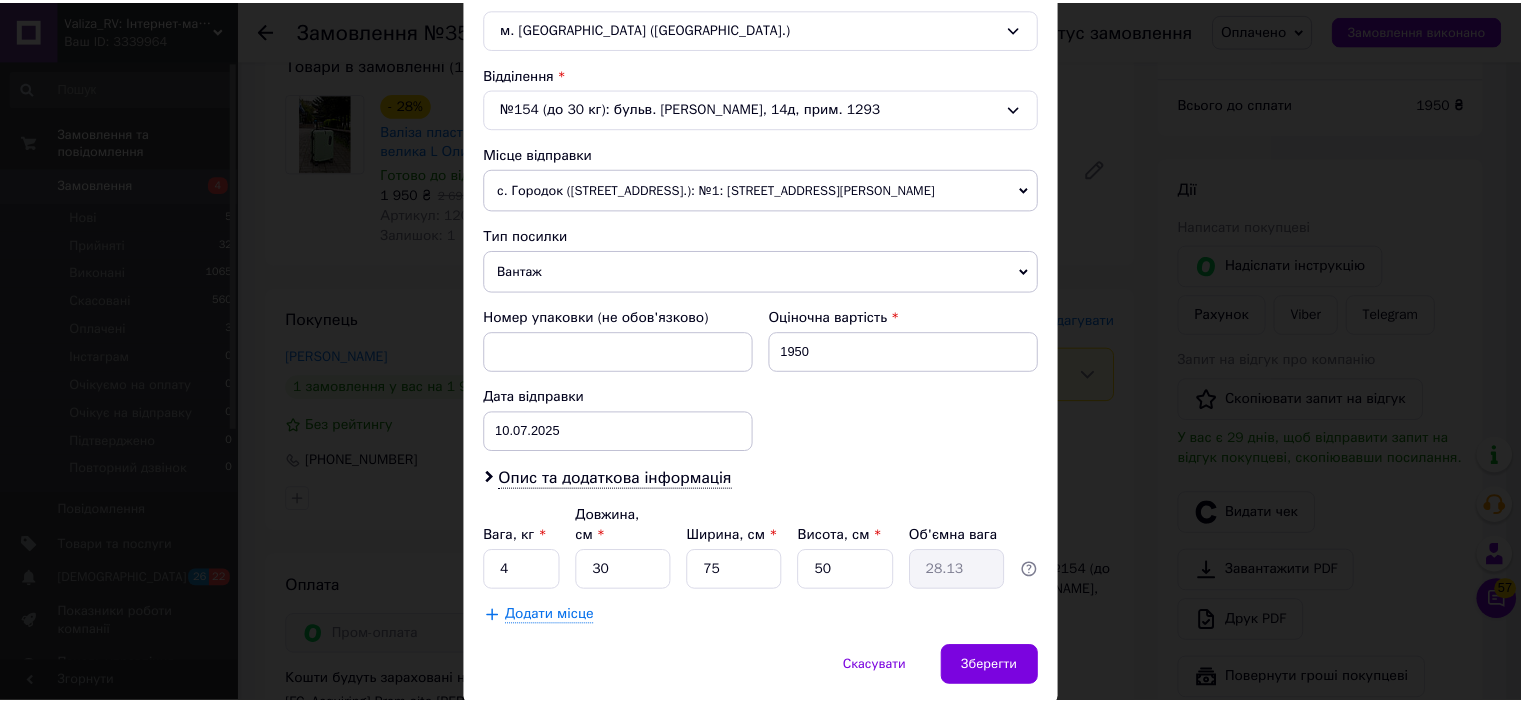 scroll, scrollTop: 600, scrollLeft: 0, axis: vertical 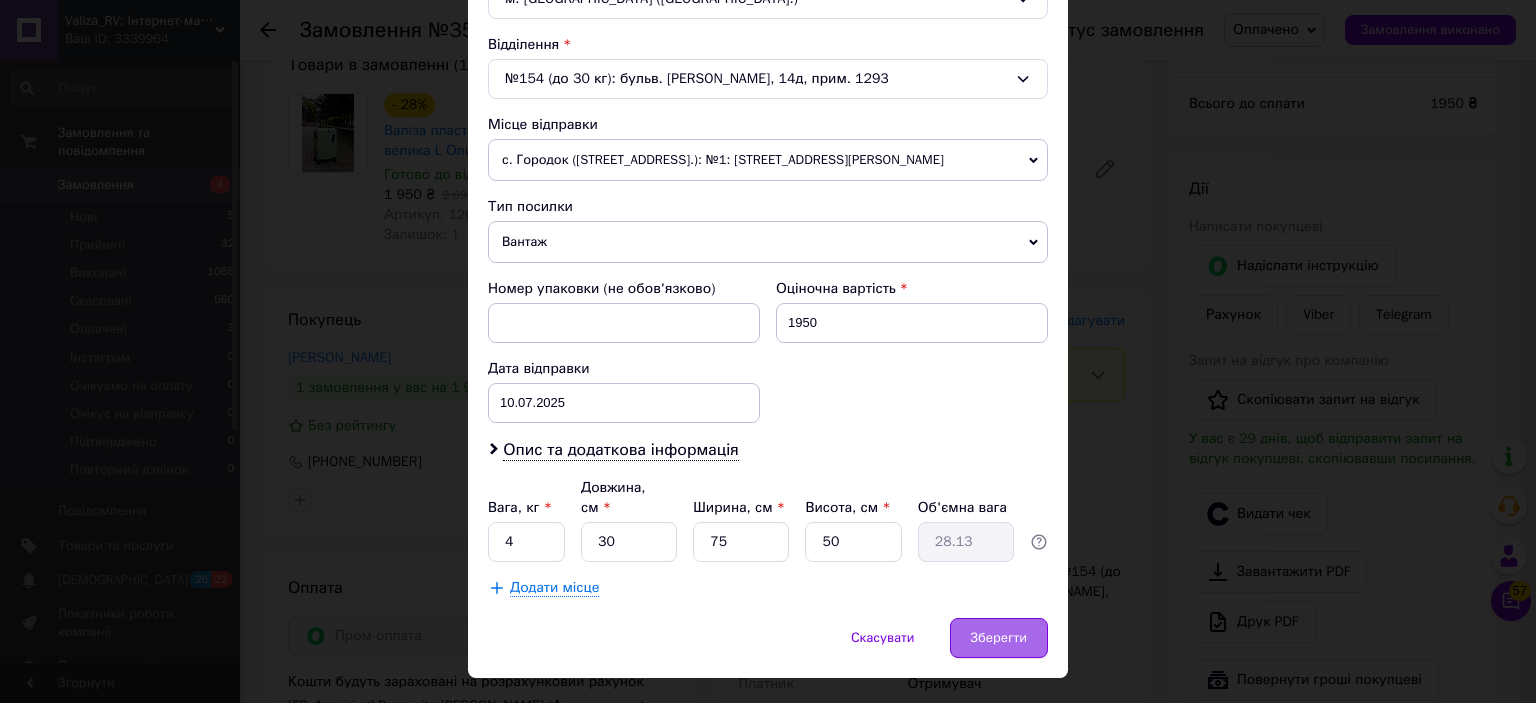 click on "Зберегти" at bounding box center (999, 638) 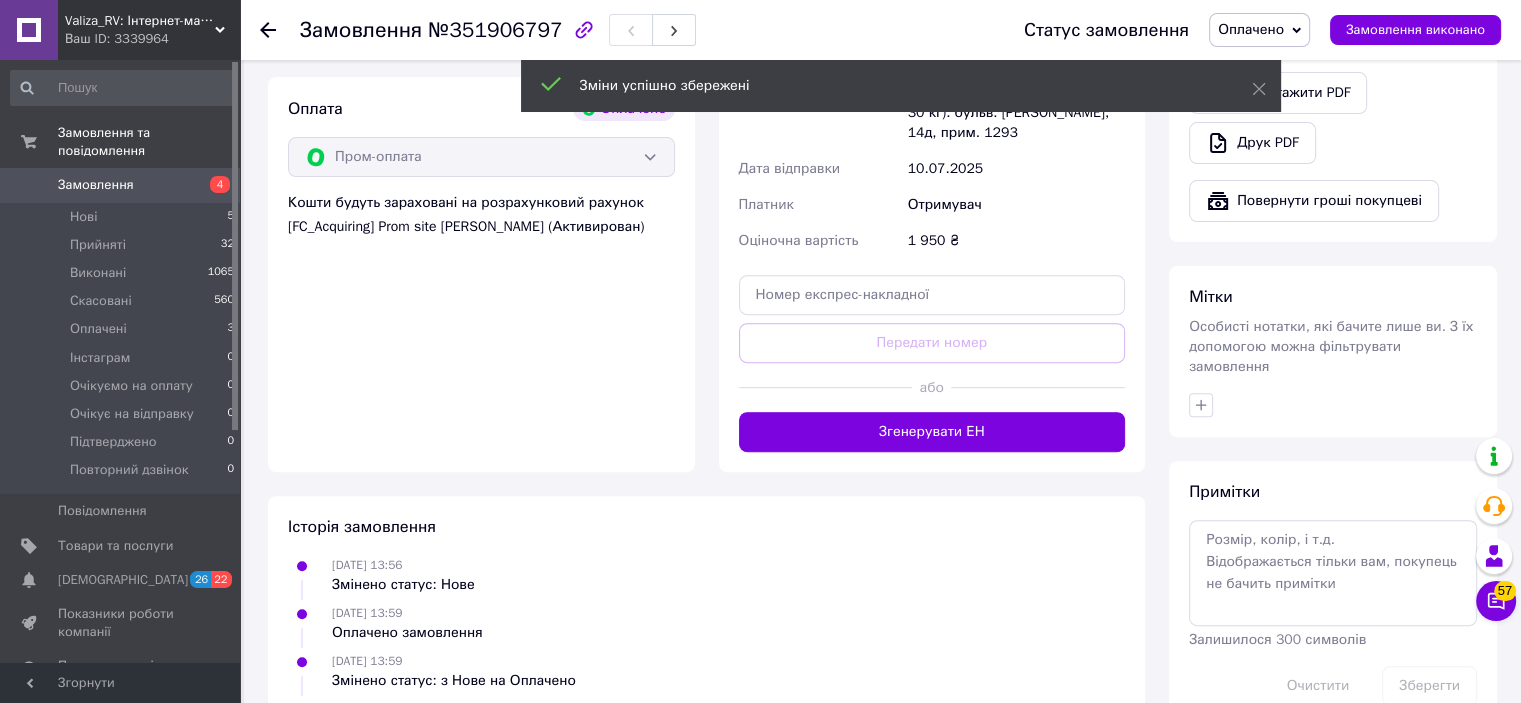 scroll, scrollTop: 700, scrollLeft: 0, axis: vertical 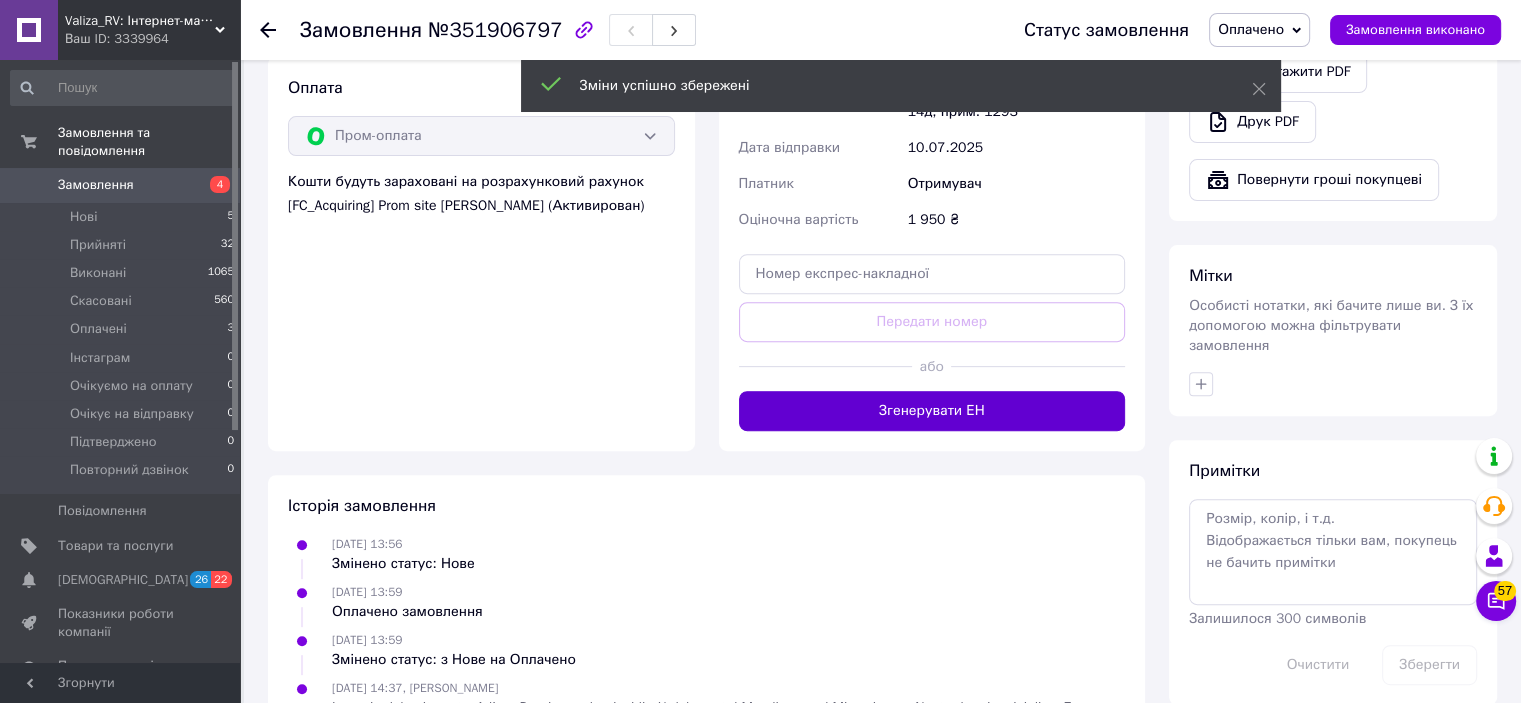 click on "Згенерувати ЕН" at bounding box center (932, 411) 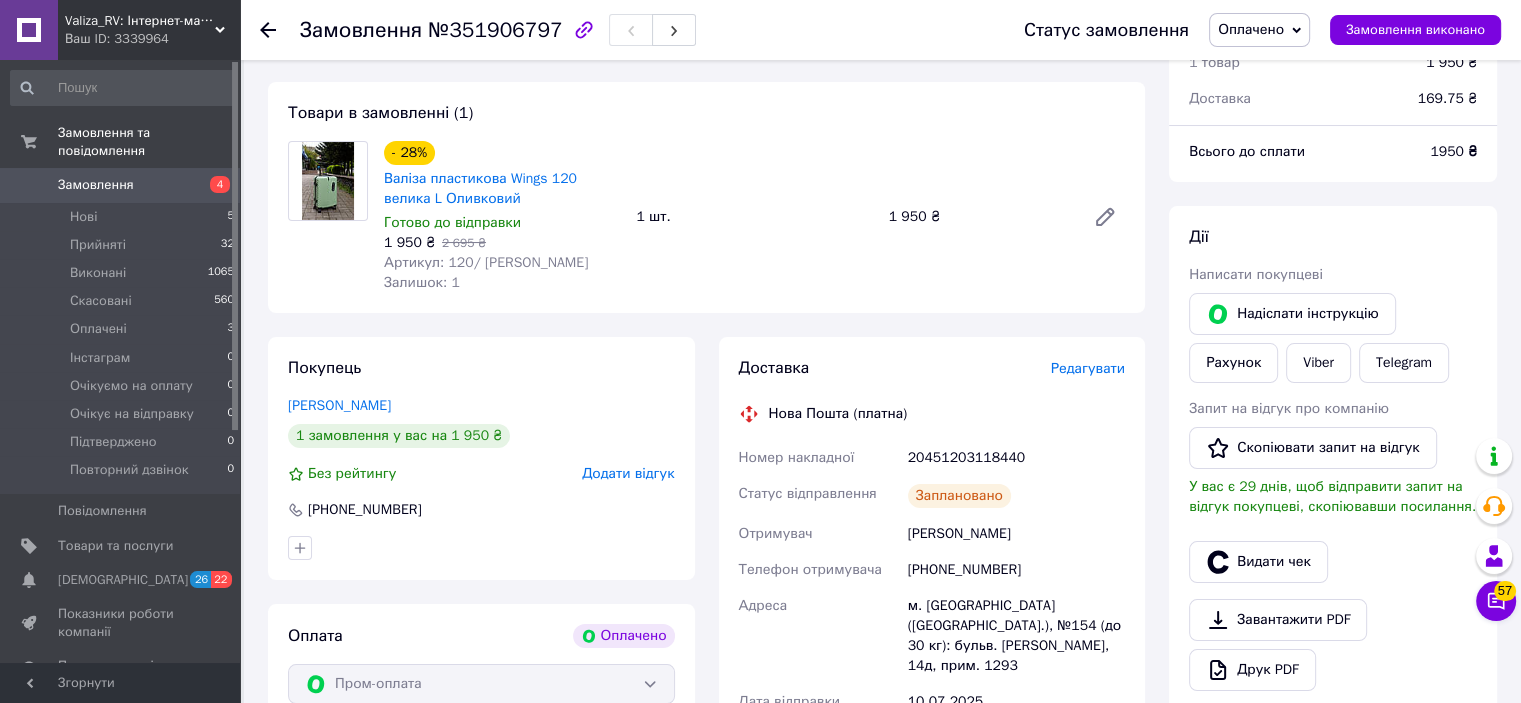 scroll, scrollTop: 100, scrollLeft: 0, axis: vertical 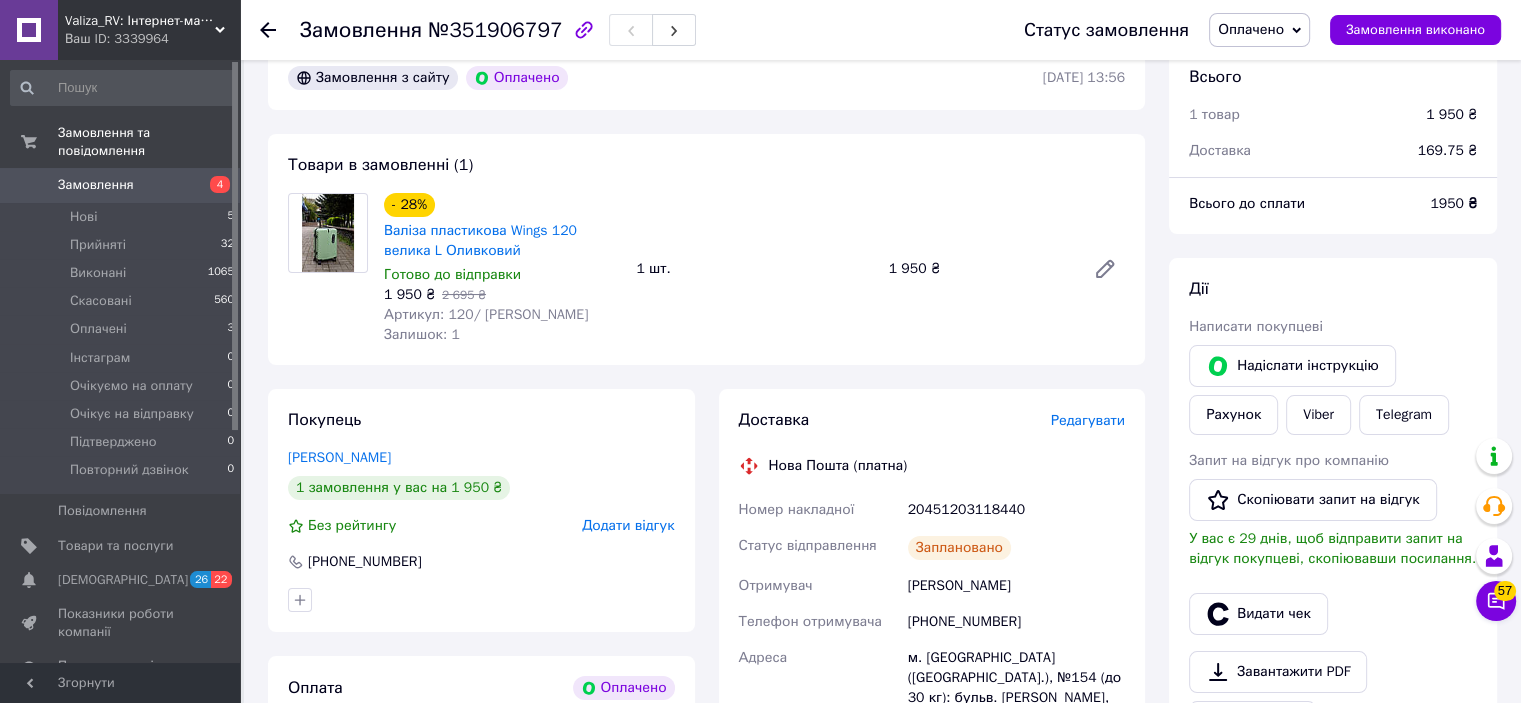 click 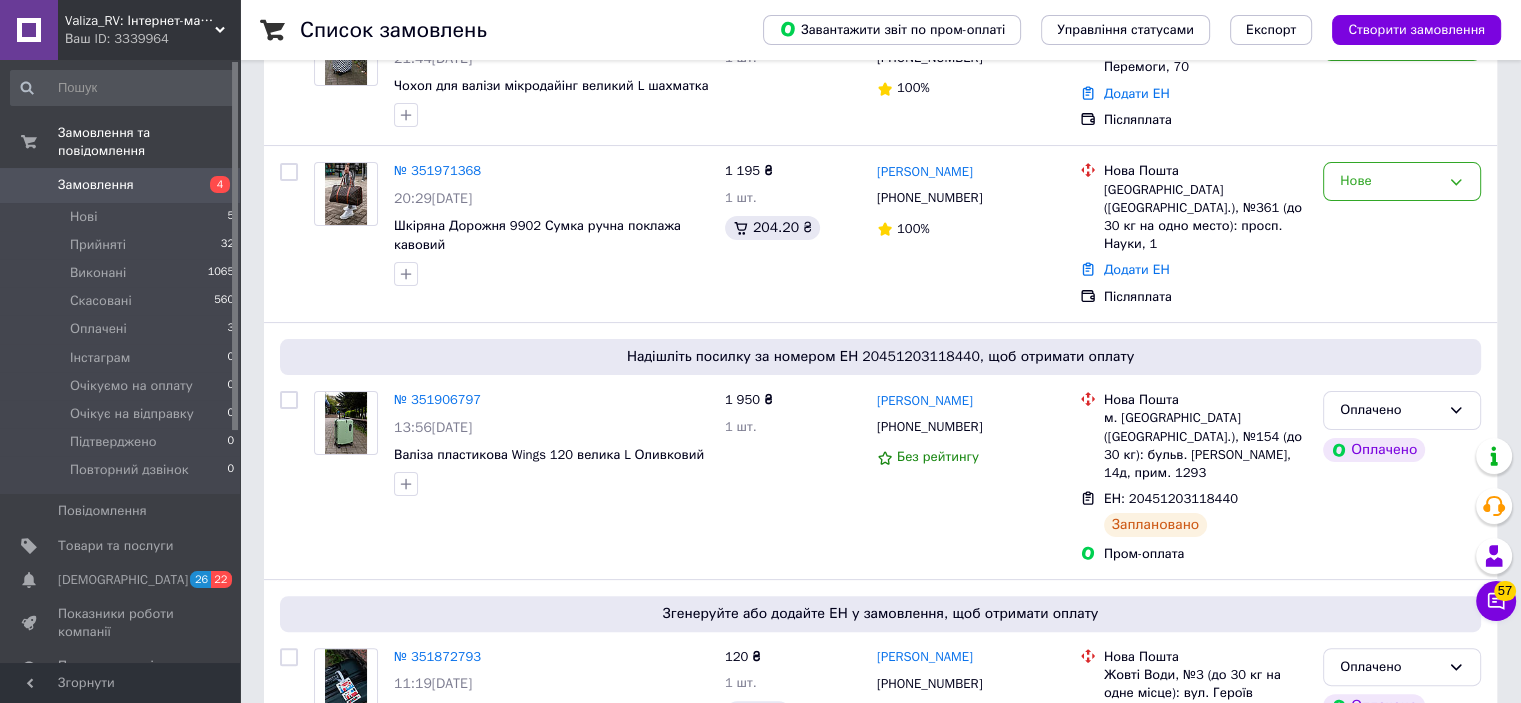 scroll, scrollTop: 400, scrollLeft: 0, axis: vertical 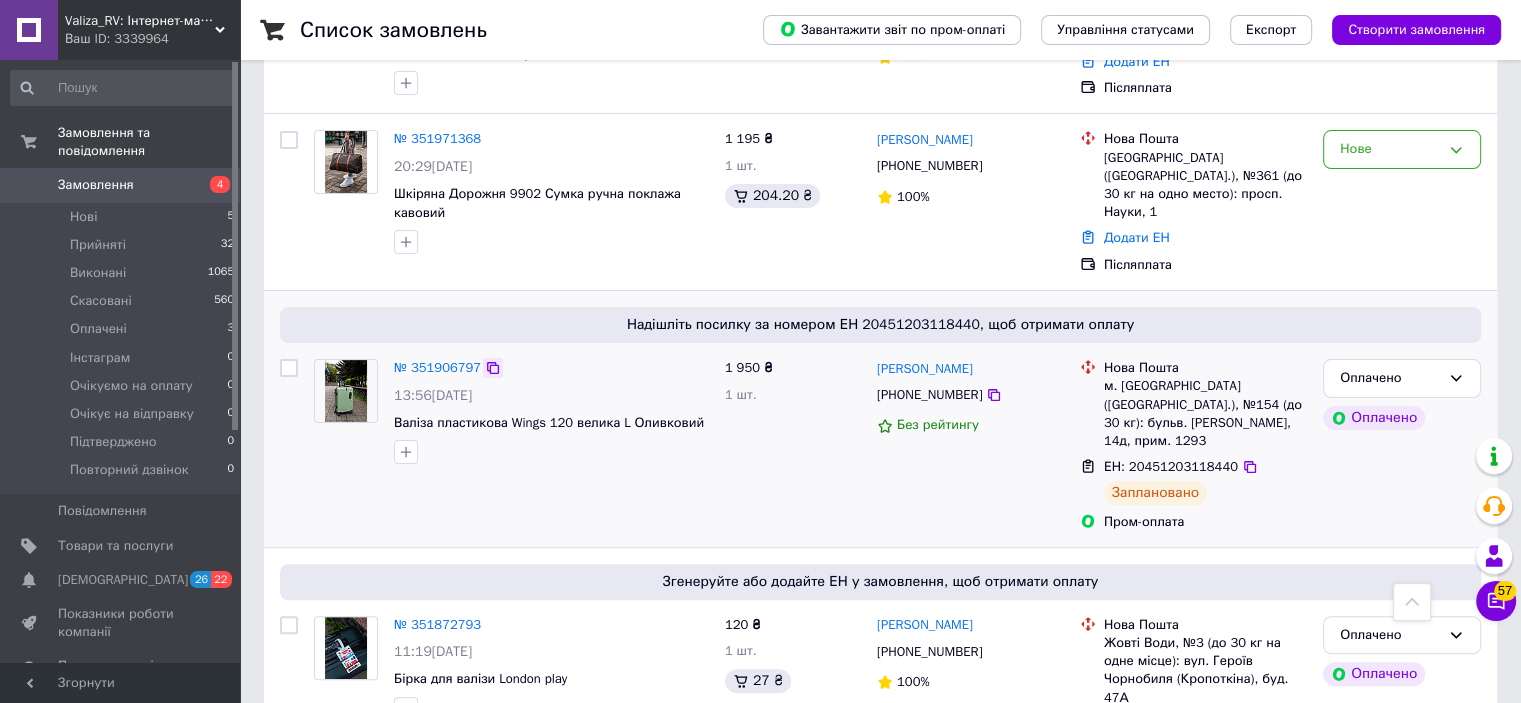 click 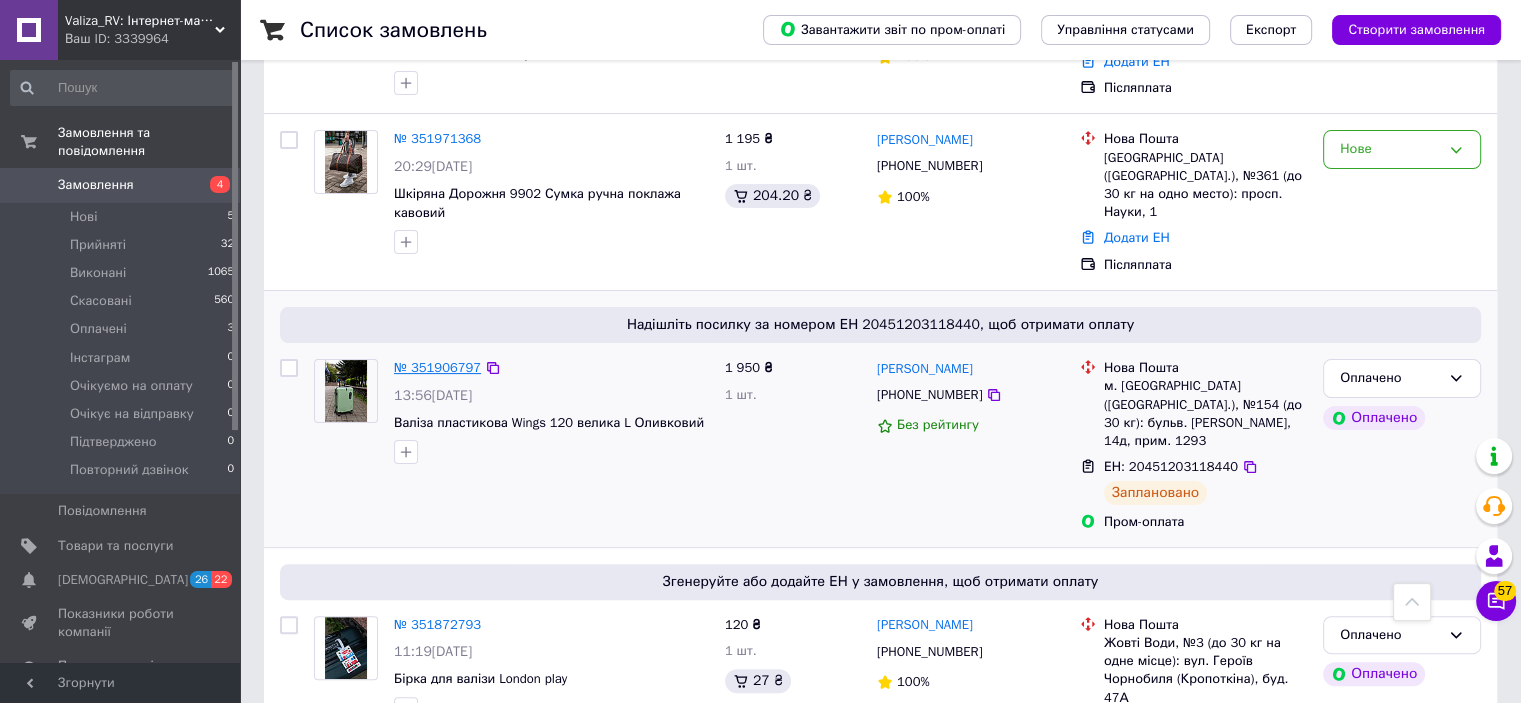 click on "№ 351906797" at bounding box center [437, 367] 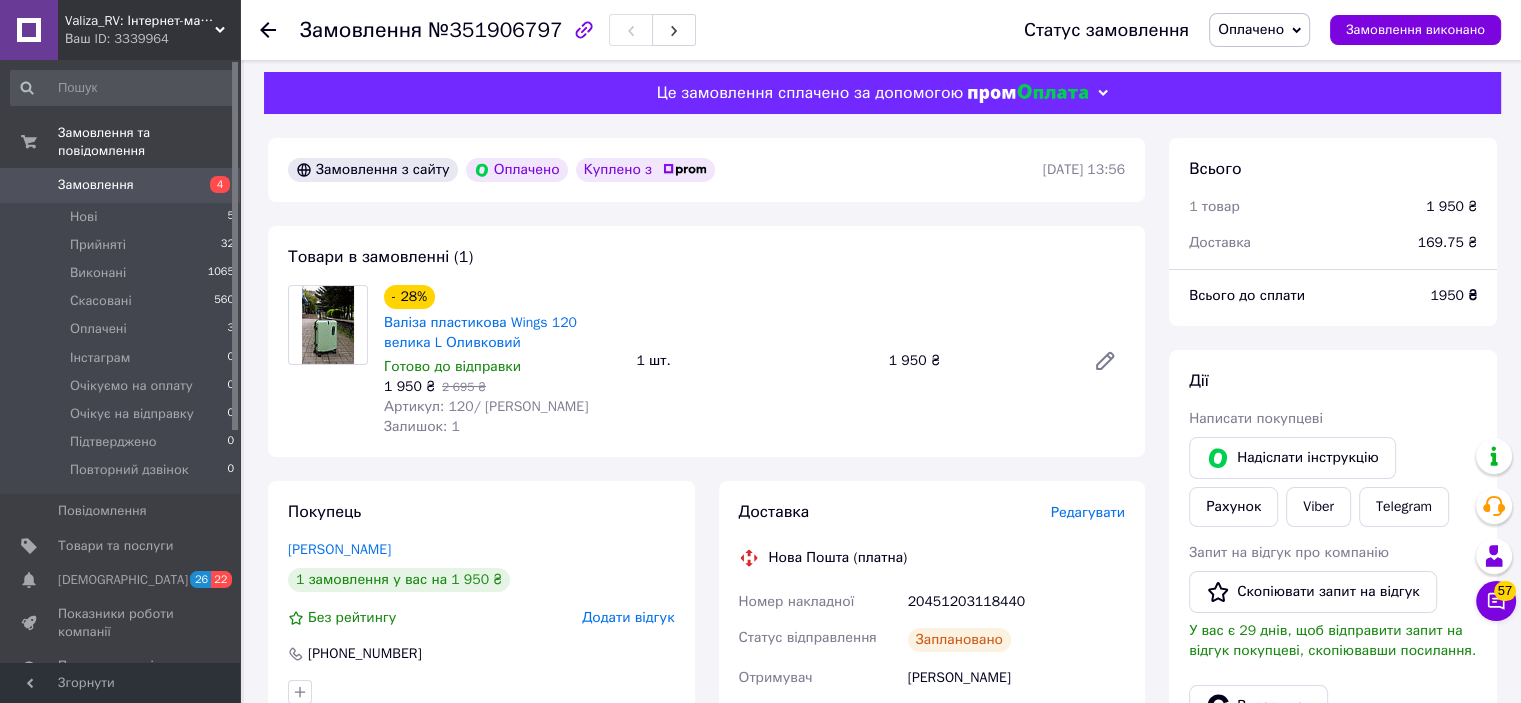 scroll, scrollTop: 0, scrollLeft: 0, axis: both 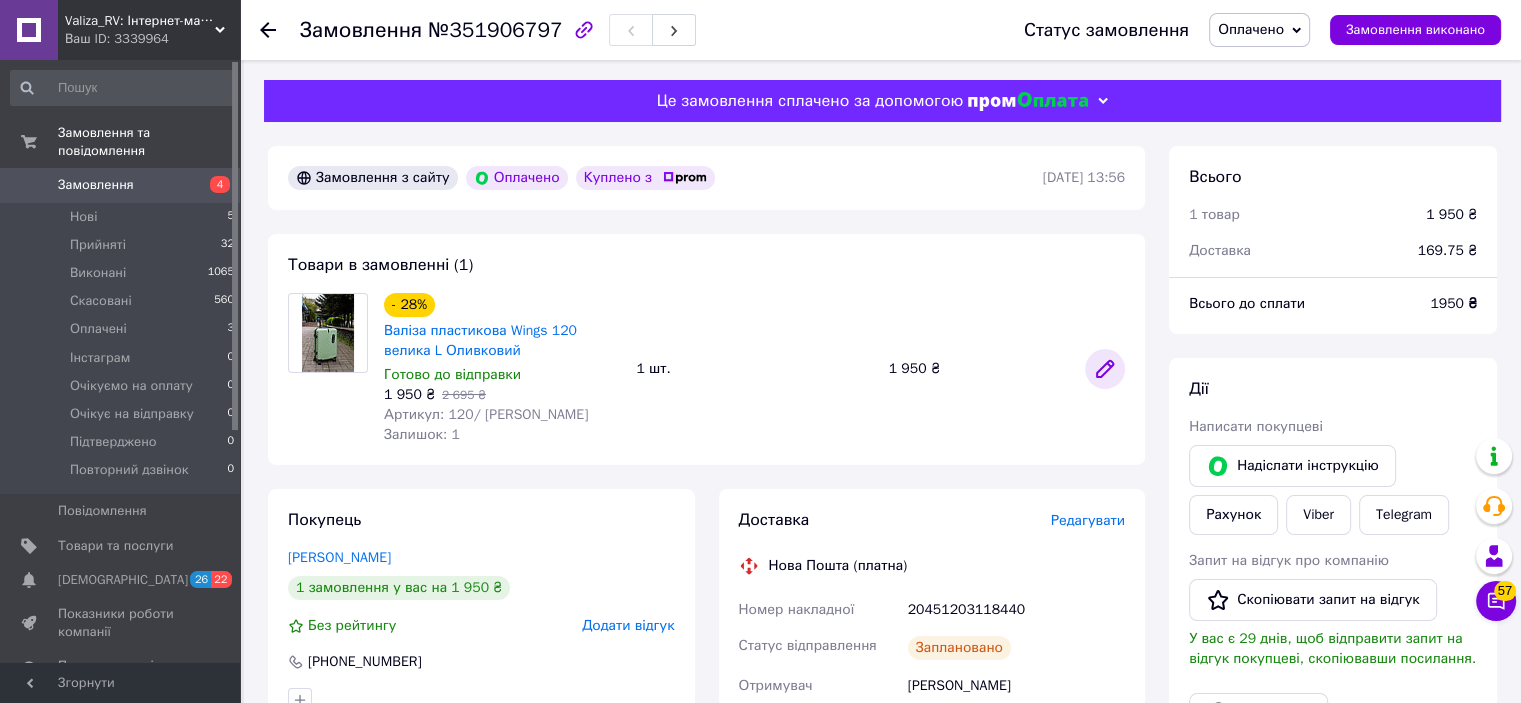 click 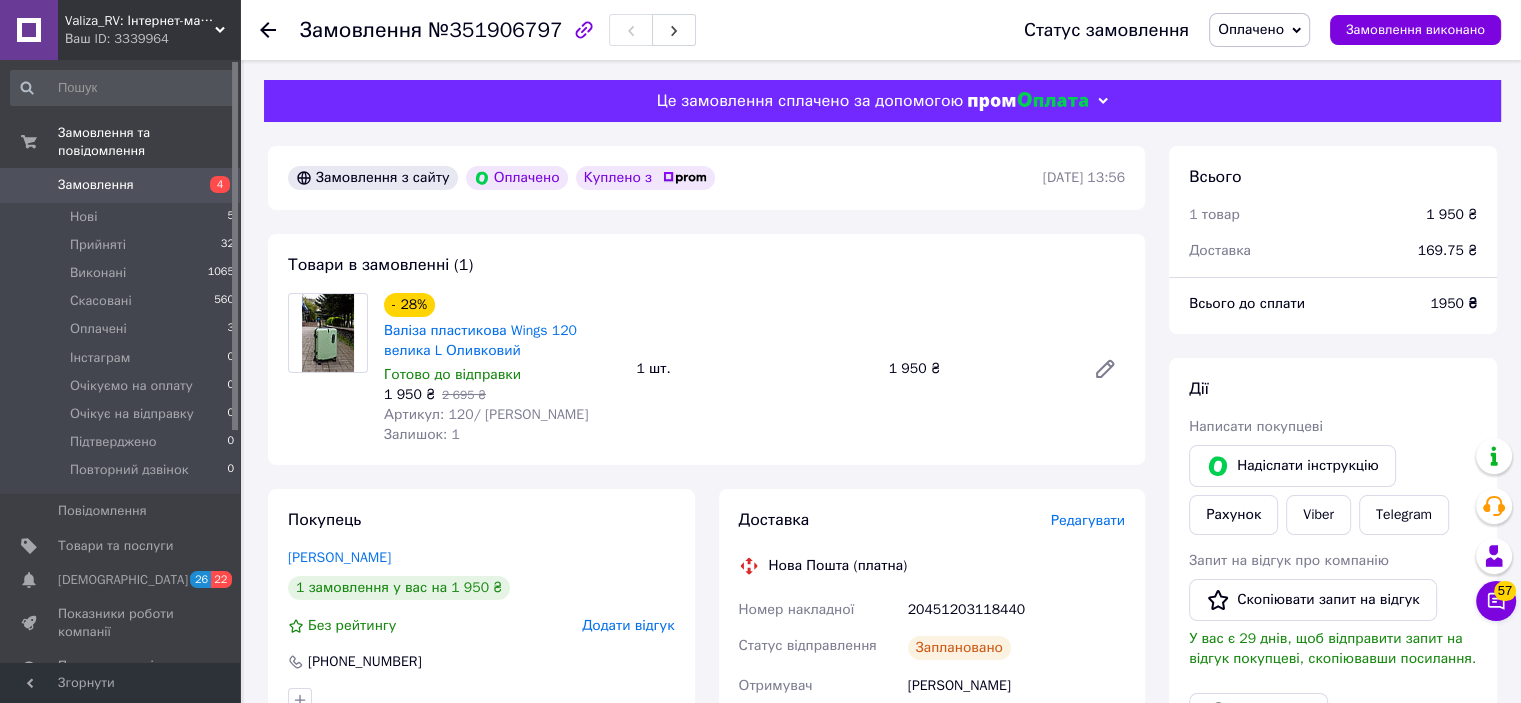 click 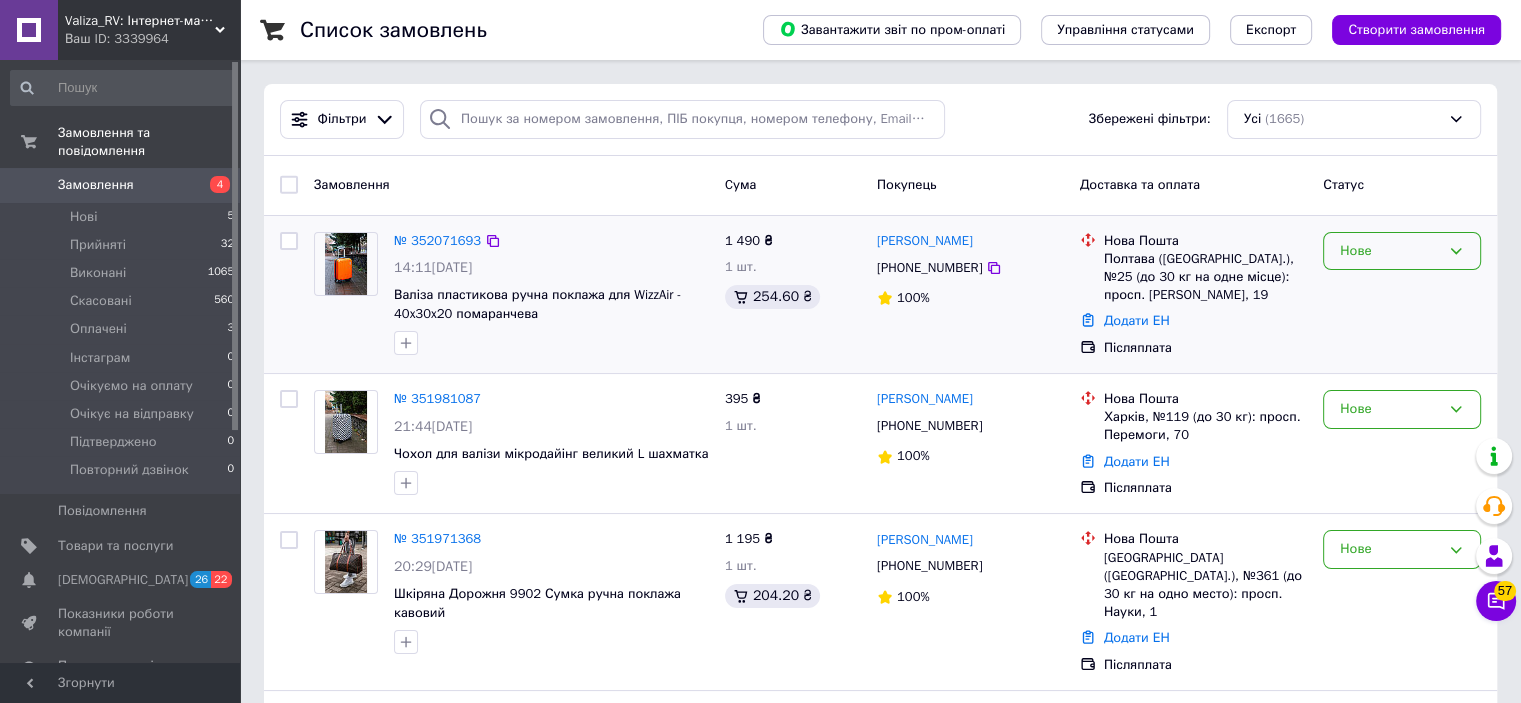 click on "Нове" at bounding box center [1390, 251] 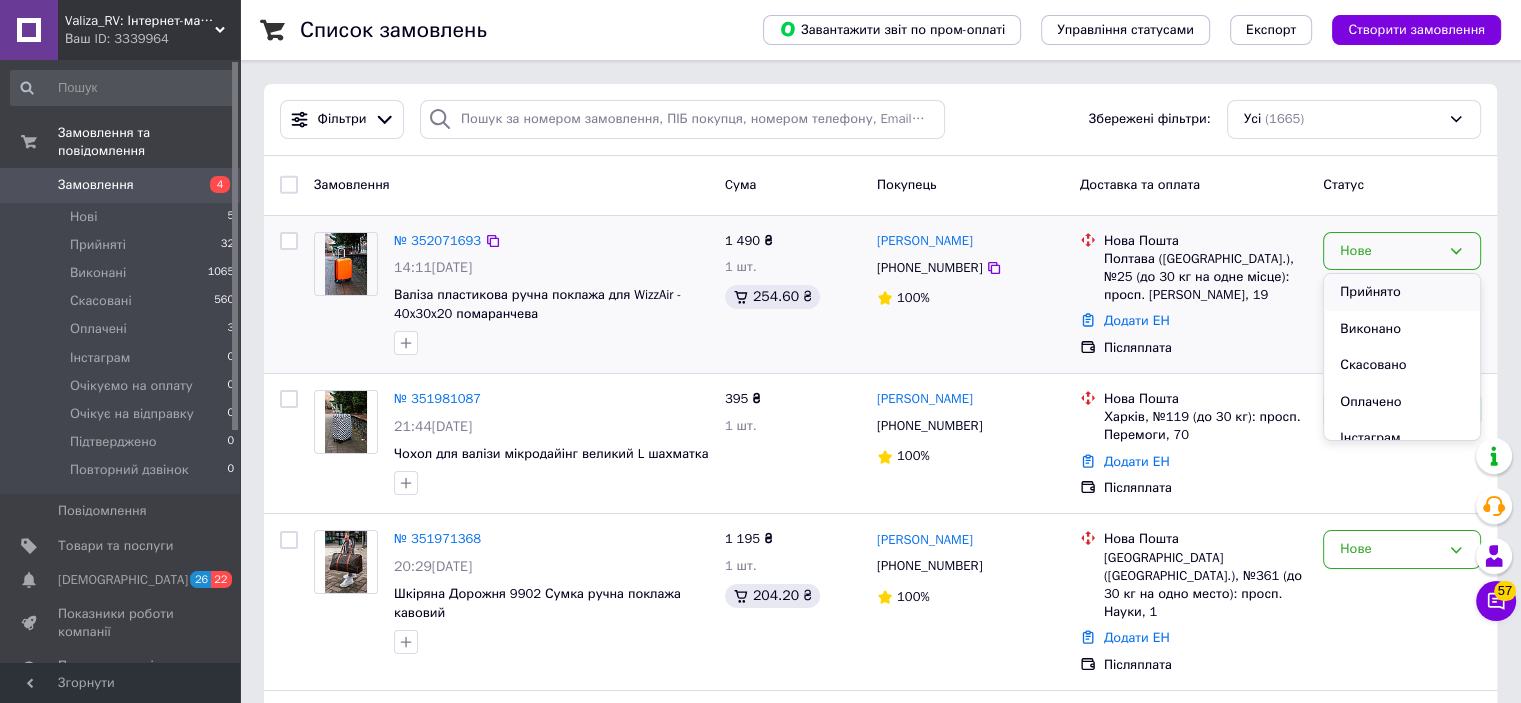 click on "Прийнято" at bounding box center [1402, 292] 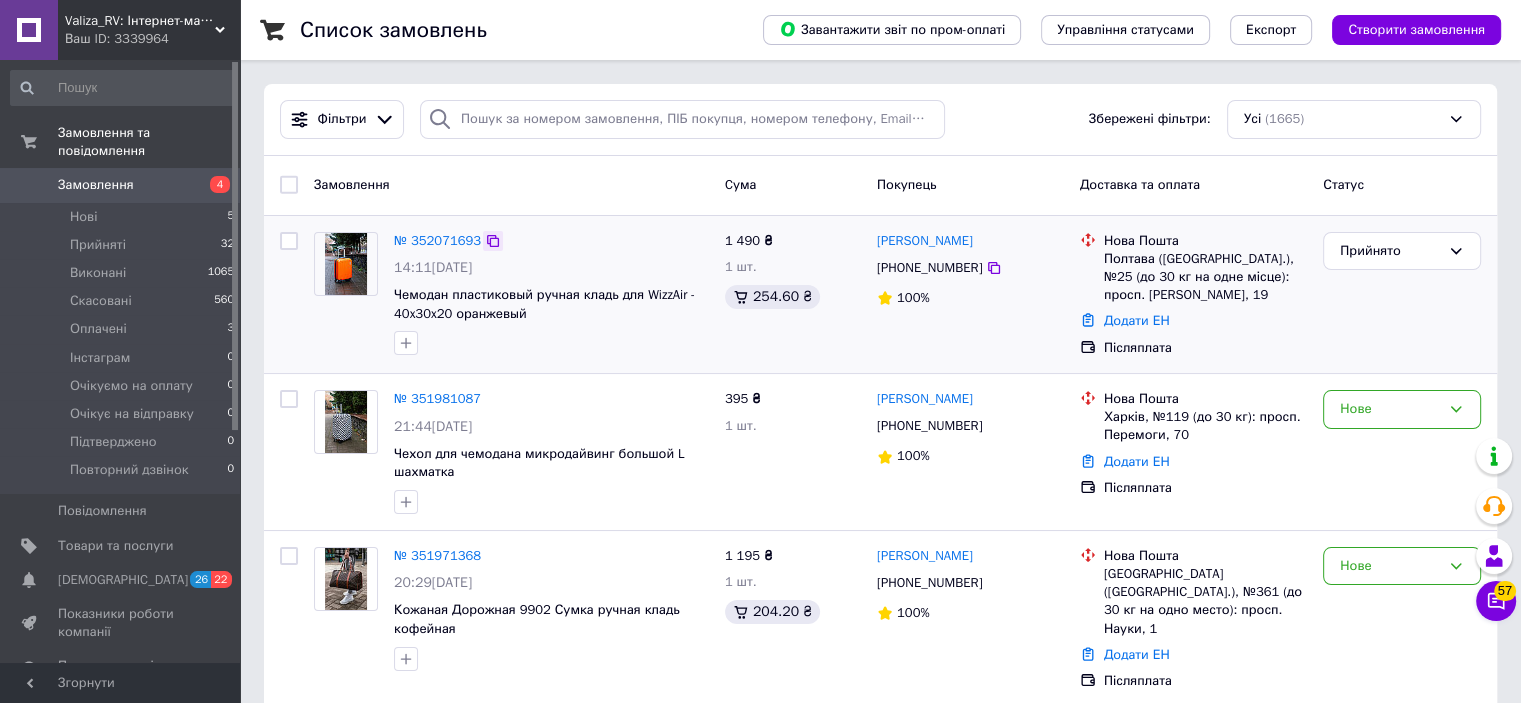 click 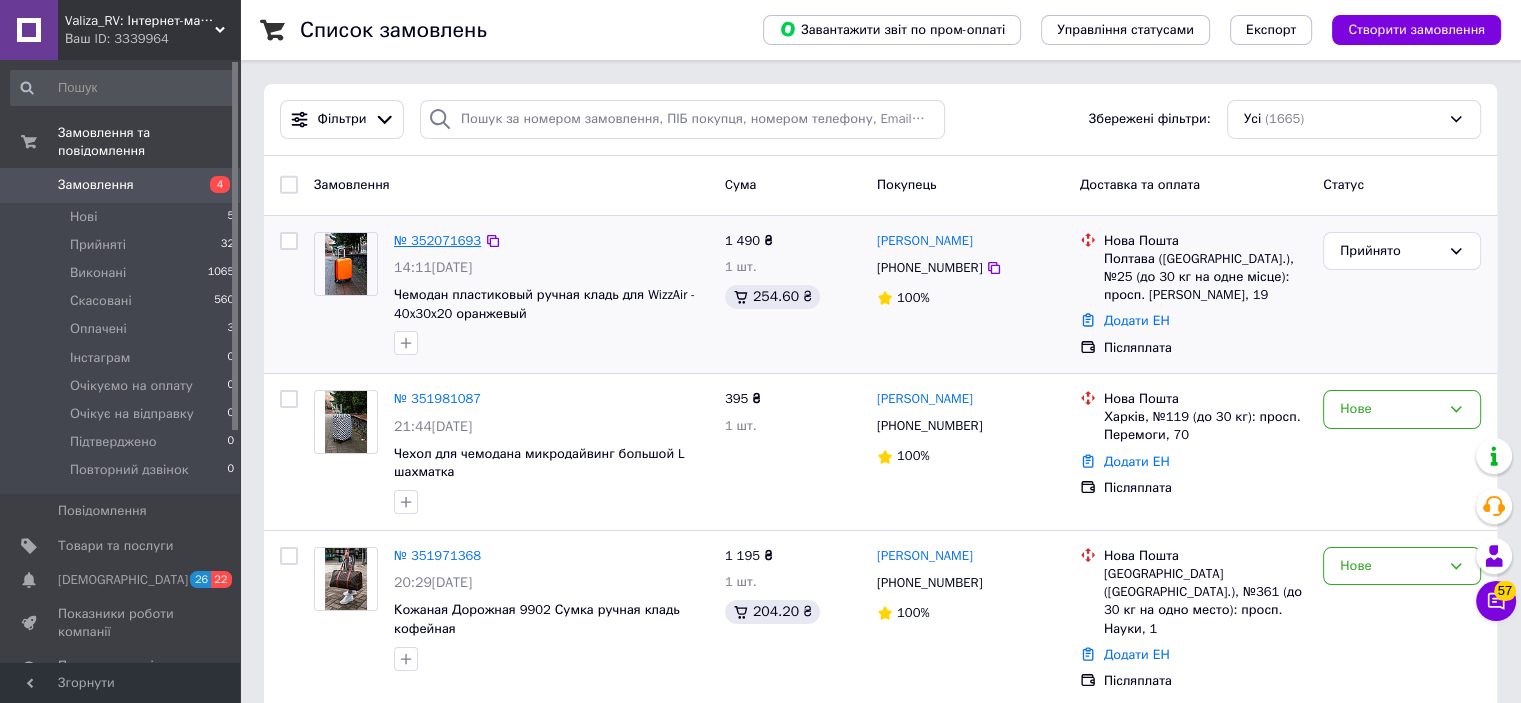 click on "№ 352071693" at bounding box center (437, 240) 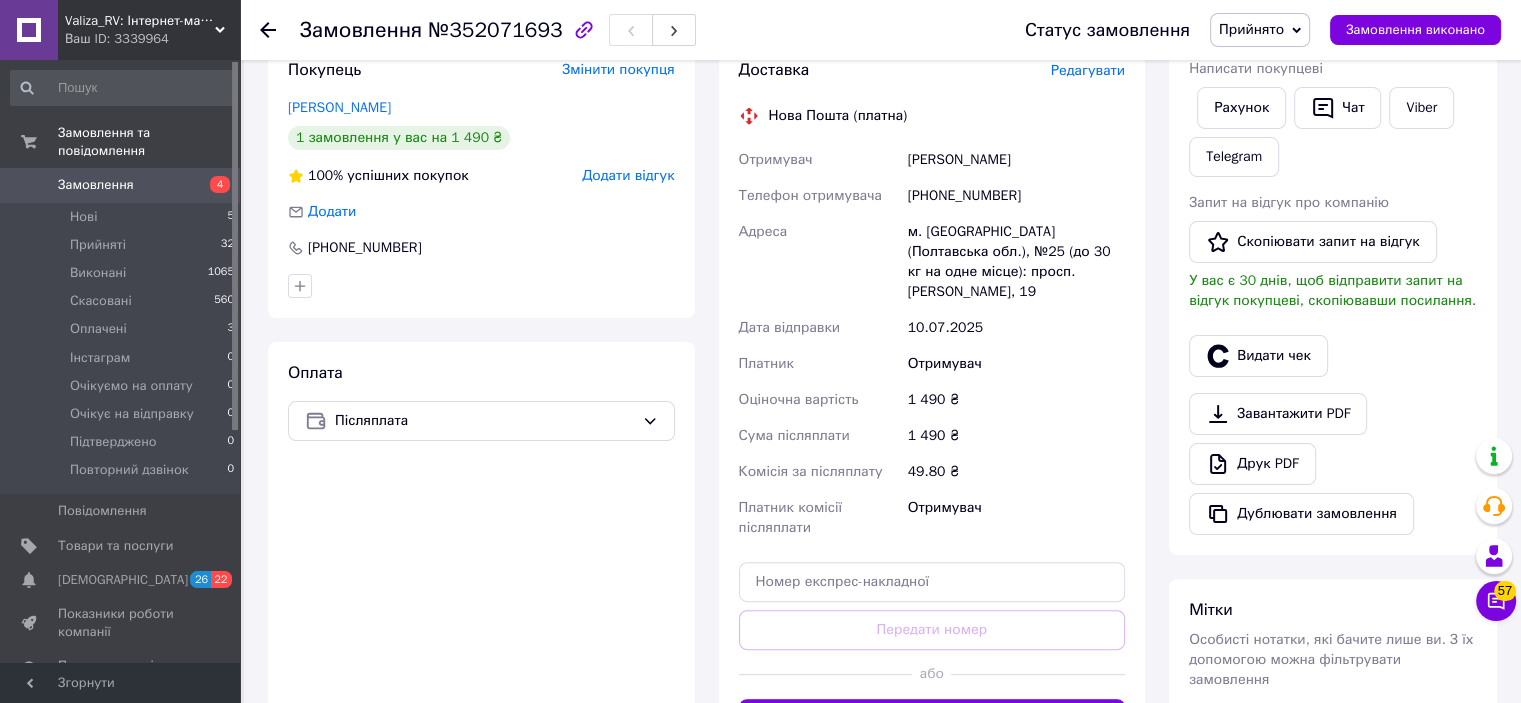 scroll, scrollTop: 500, scrollLeft: 0, axis: vertical 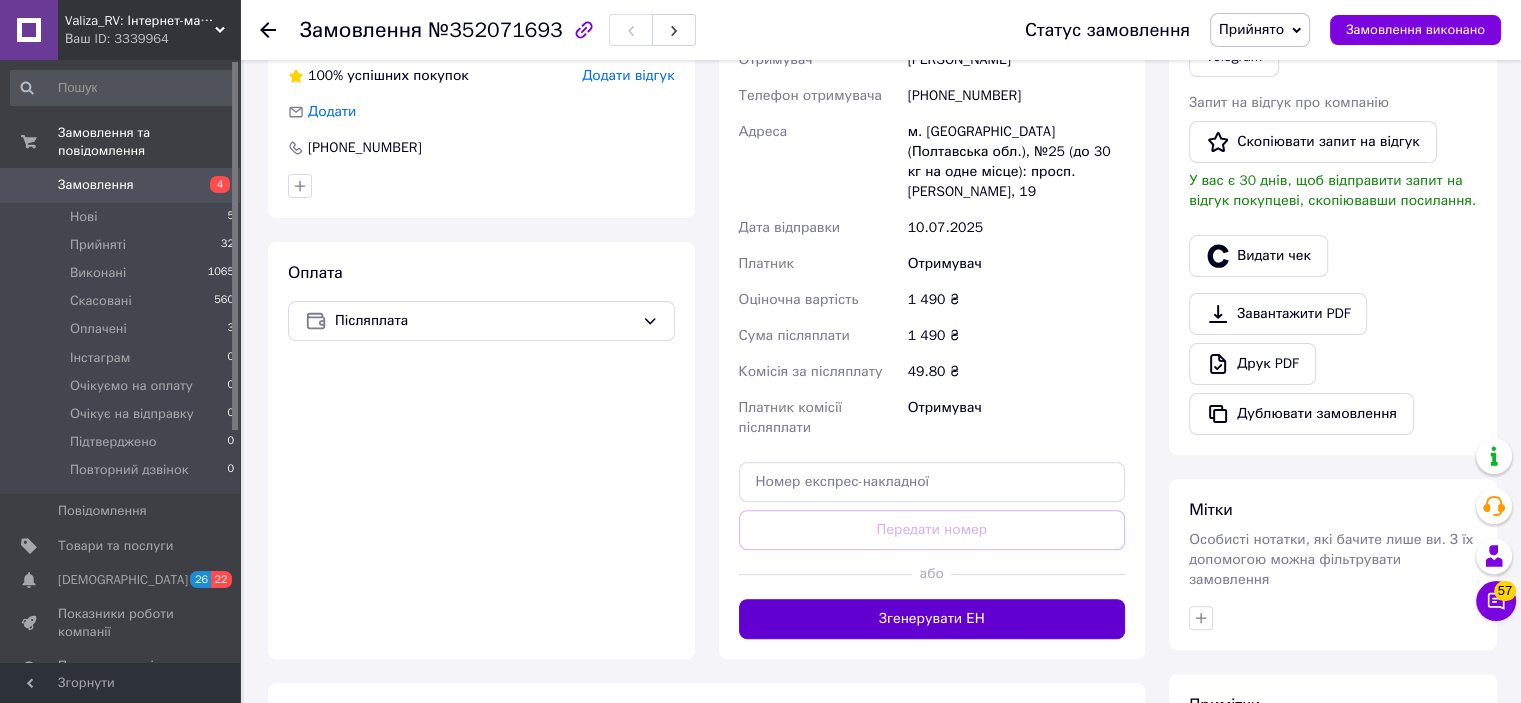 click on "Згенерувати ЕН" at bounding box center [932, 619] 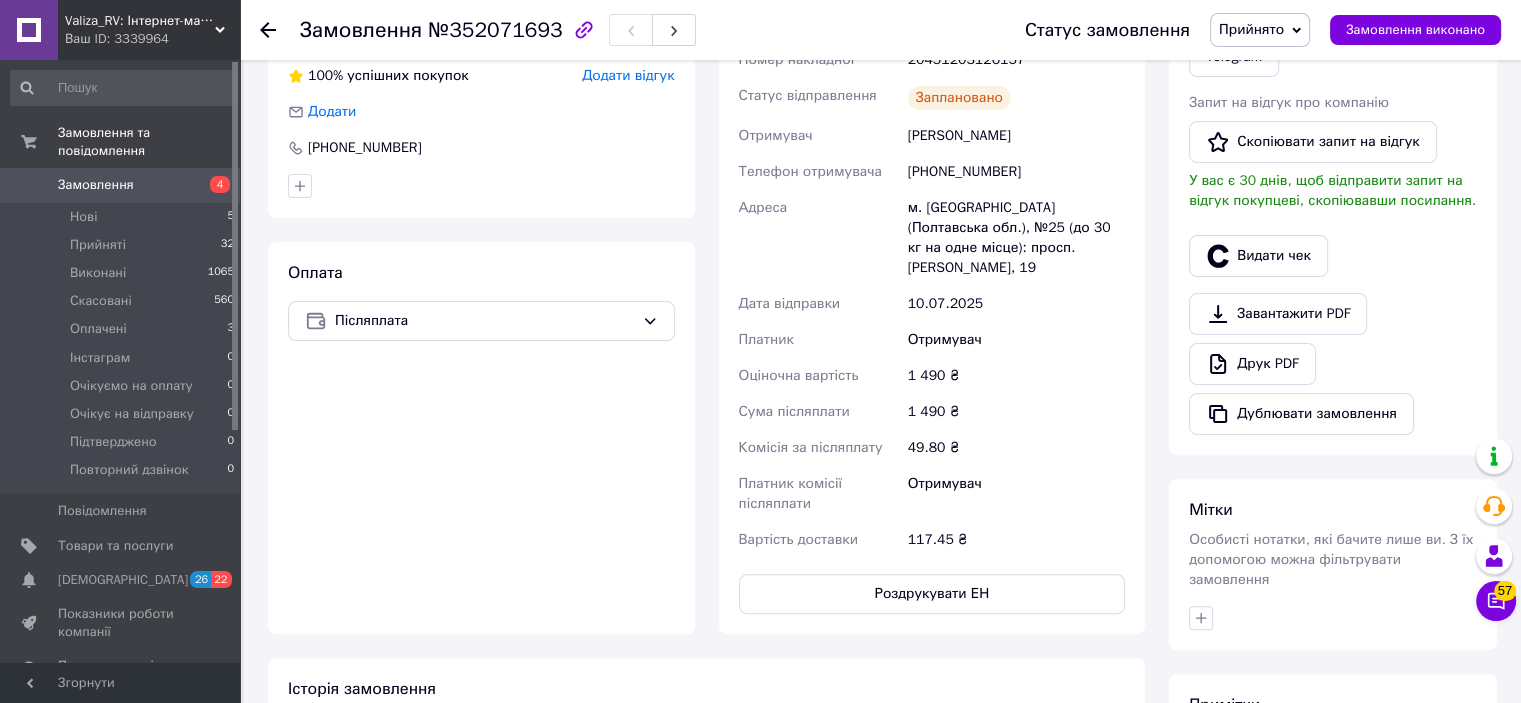 click 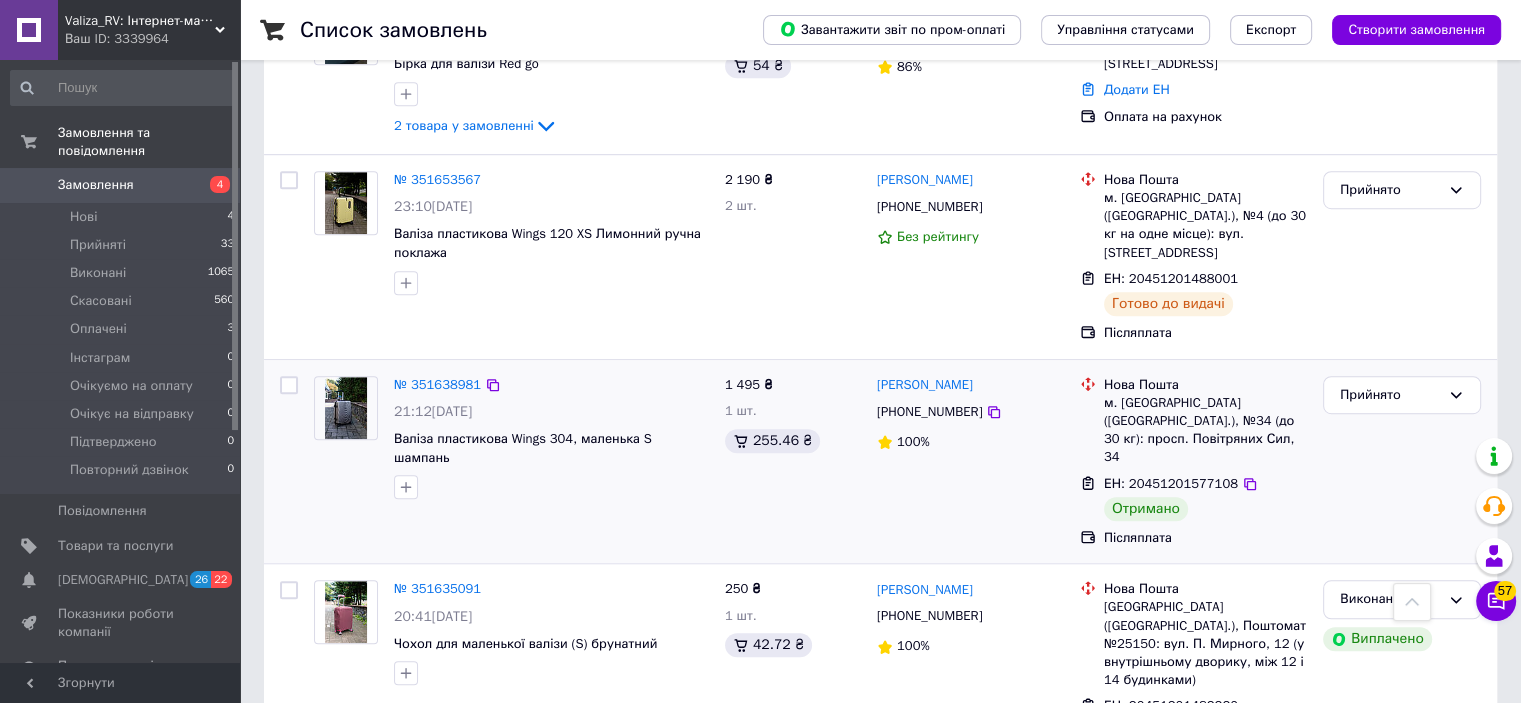 scroll, scrollTop: 1300, scrollLeft: 0, axis: vertical 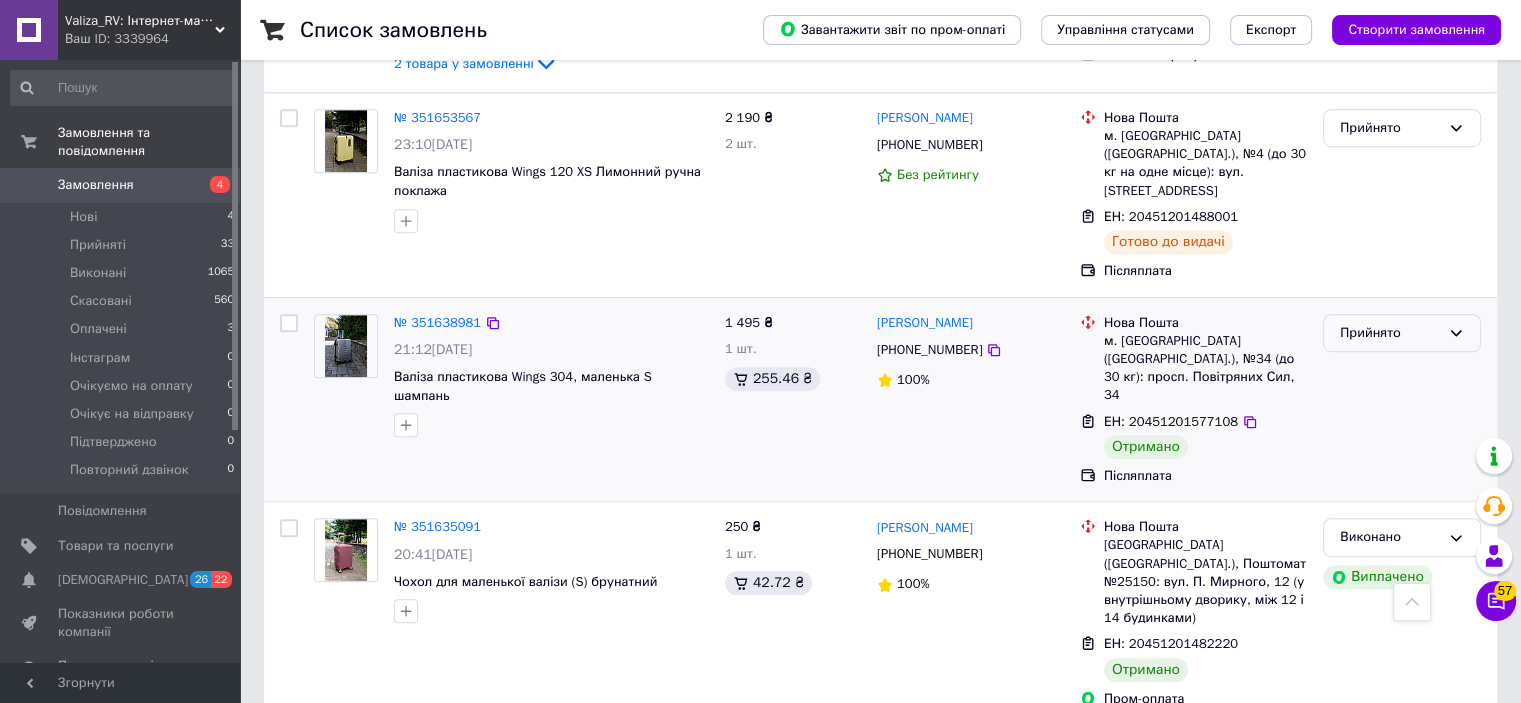 click on "Прийнято" at bounding box center (1390, 333) 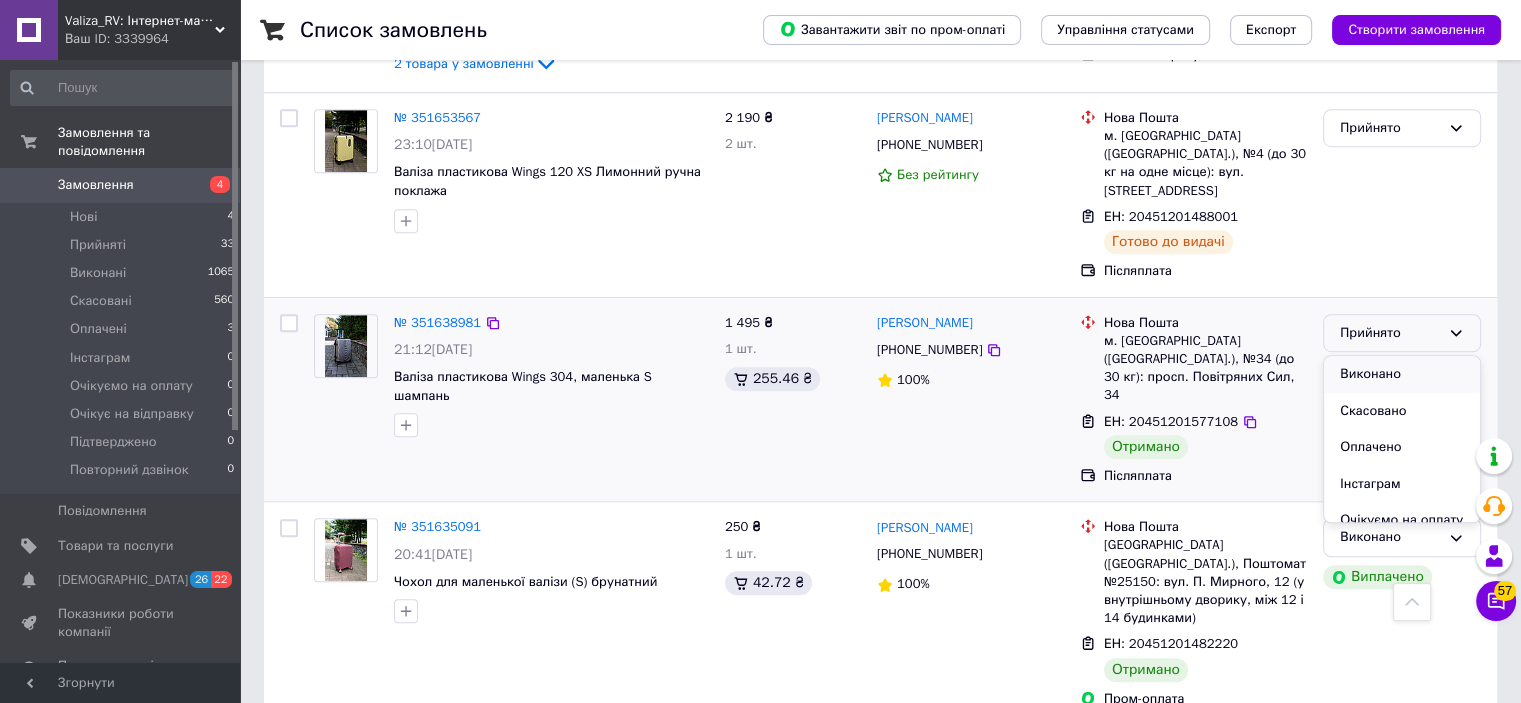 click on "Виконано" at bounding box center [1402, 374] 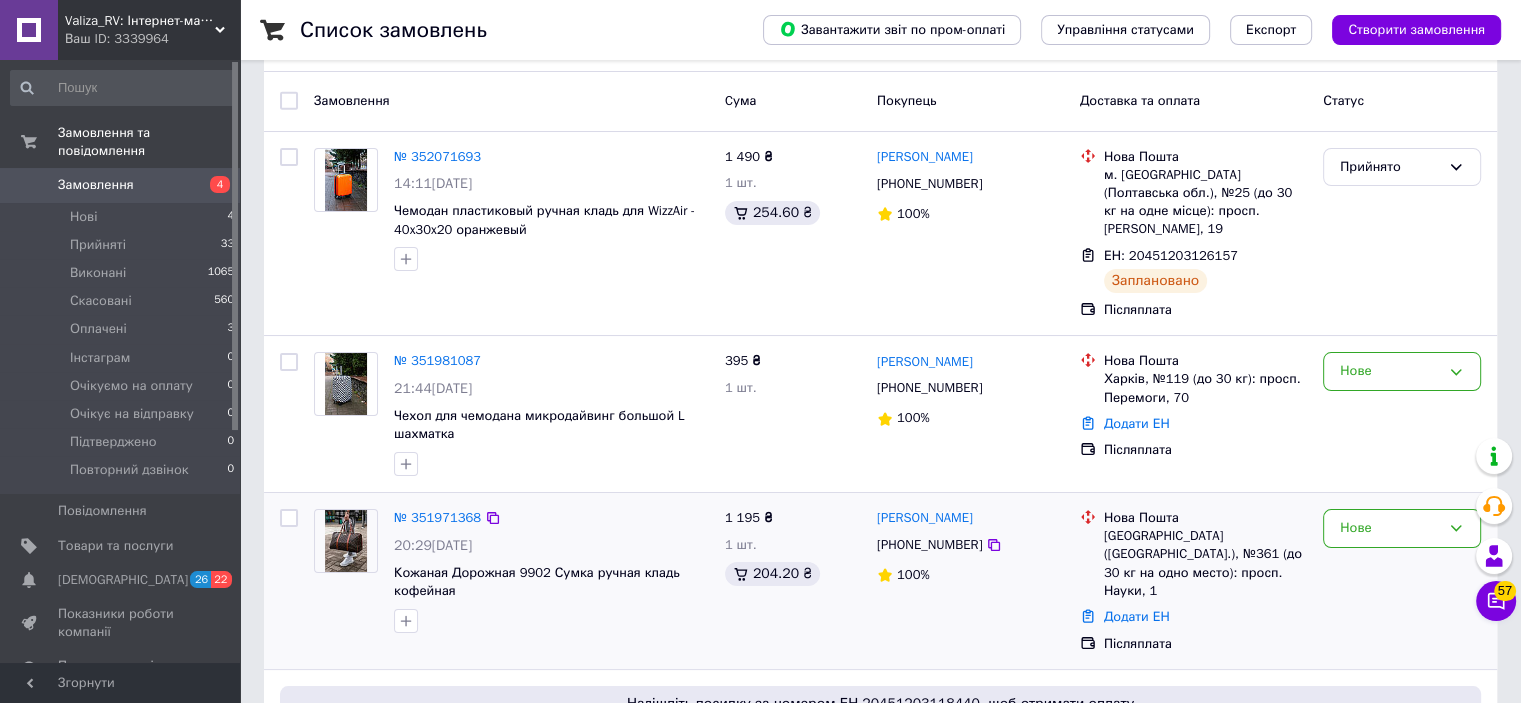scroll, scrollTop: 200, scrollLeft: 0, axis: vertical 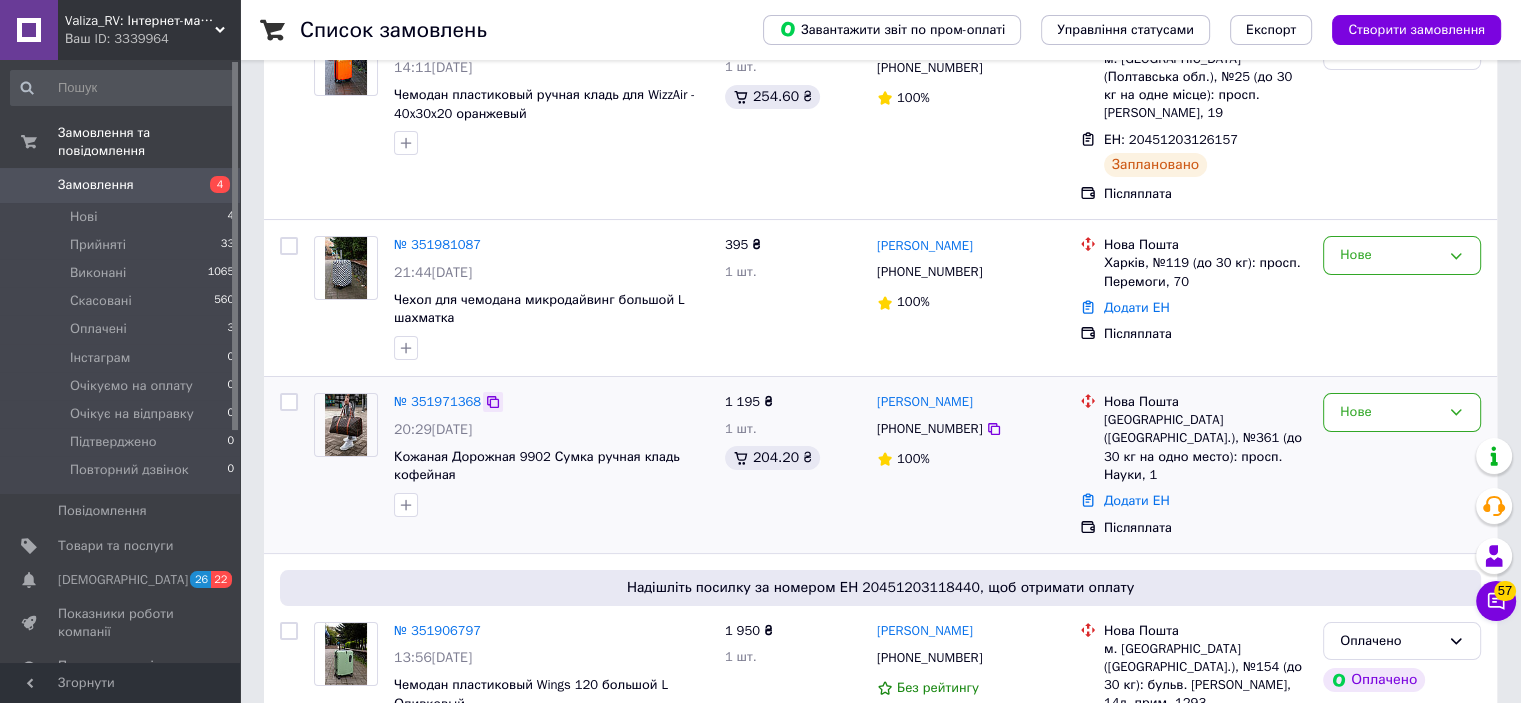 click 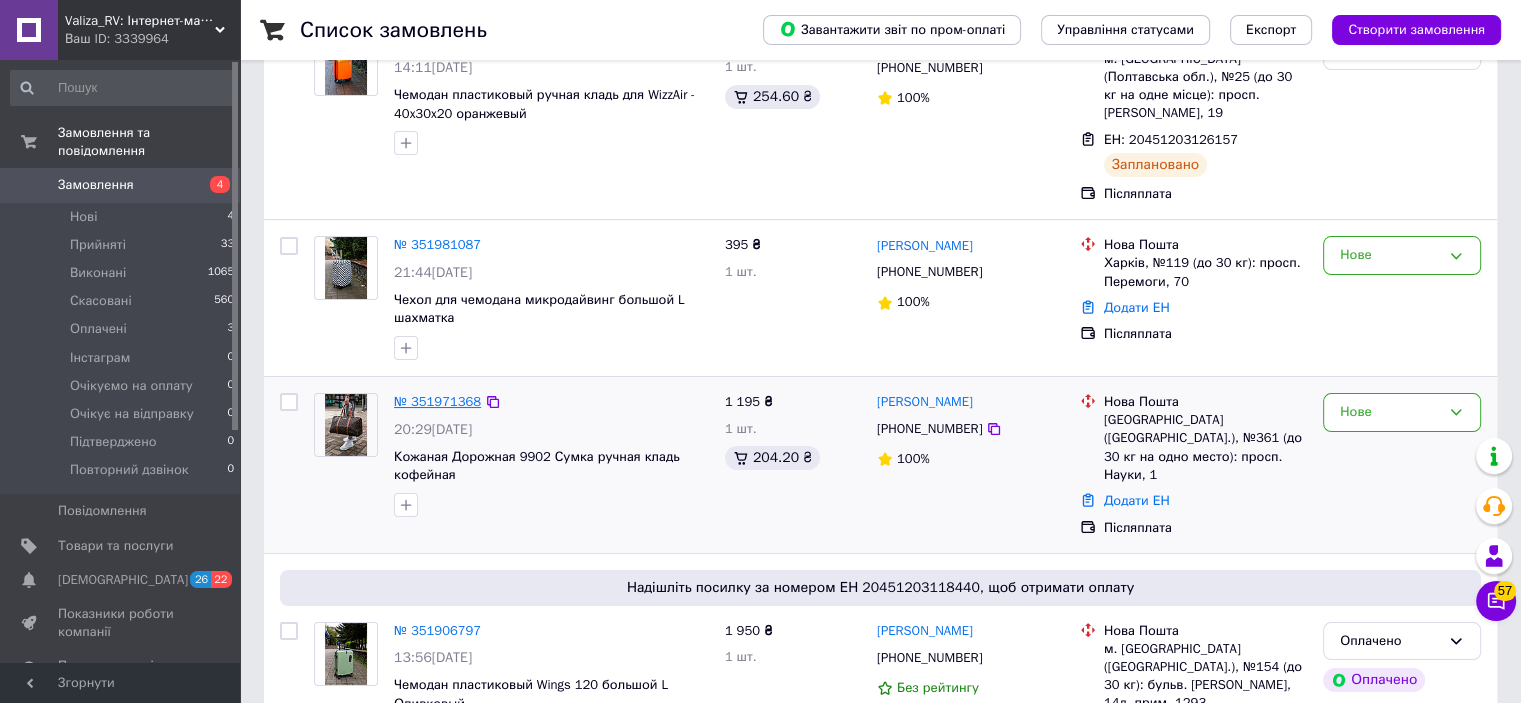 click on "№ 351971368" at bounding box center (437, 401) 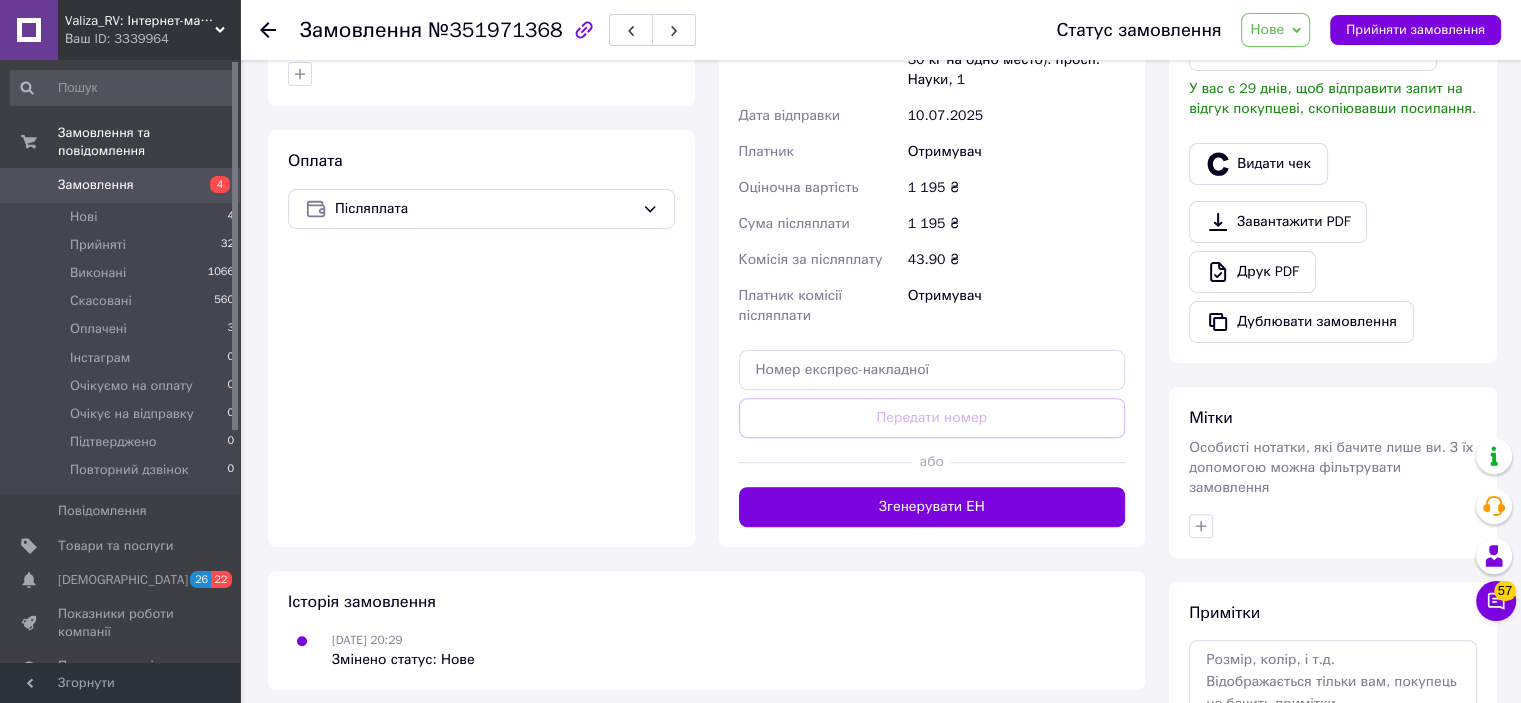 scroll, scrollTop: 600, scrollLeft: 0, axis: vertical 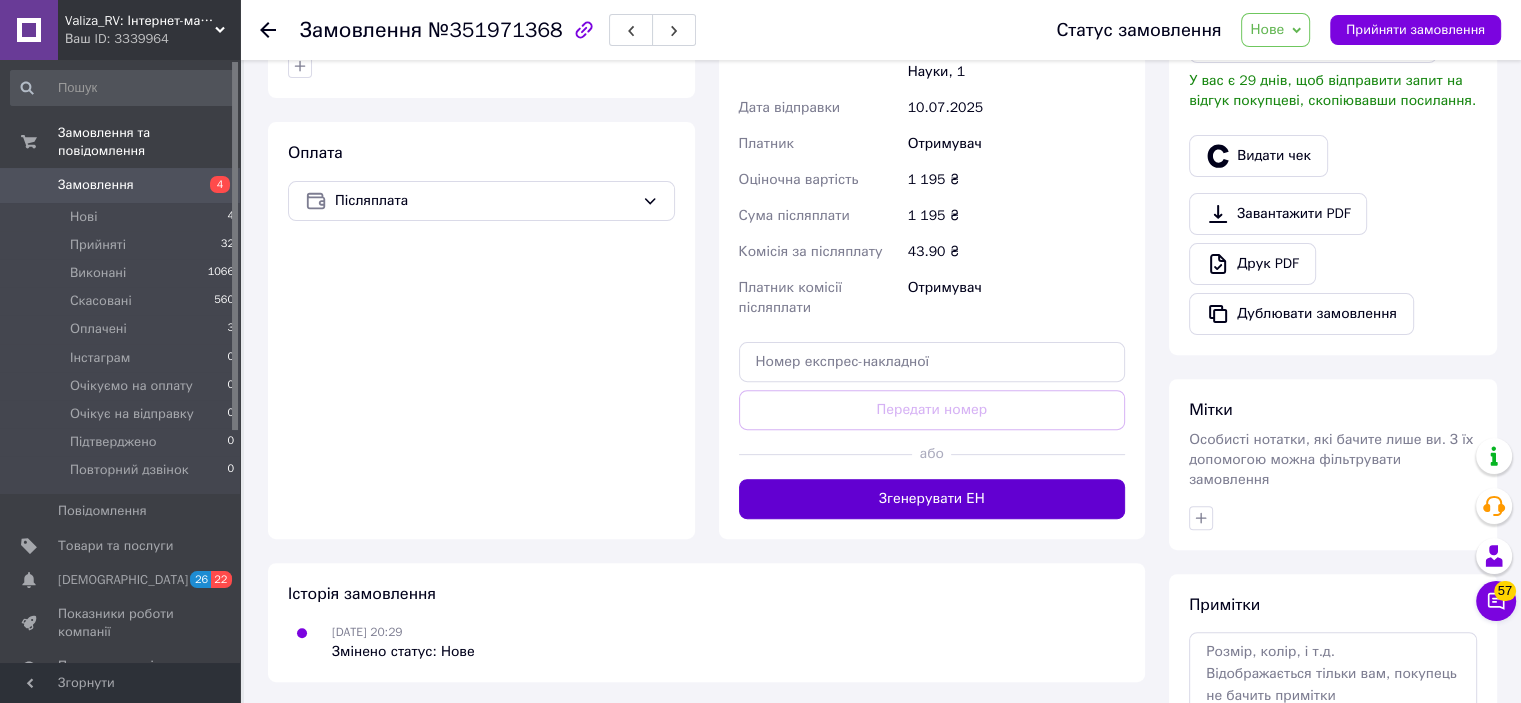 click on "Згенерувати ЕН" at bounding box center (932, 499) 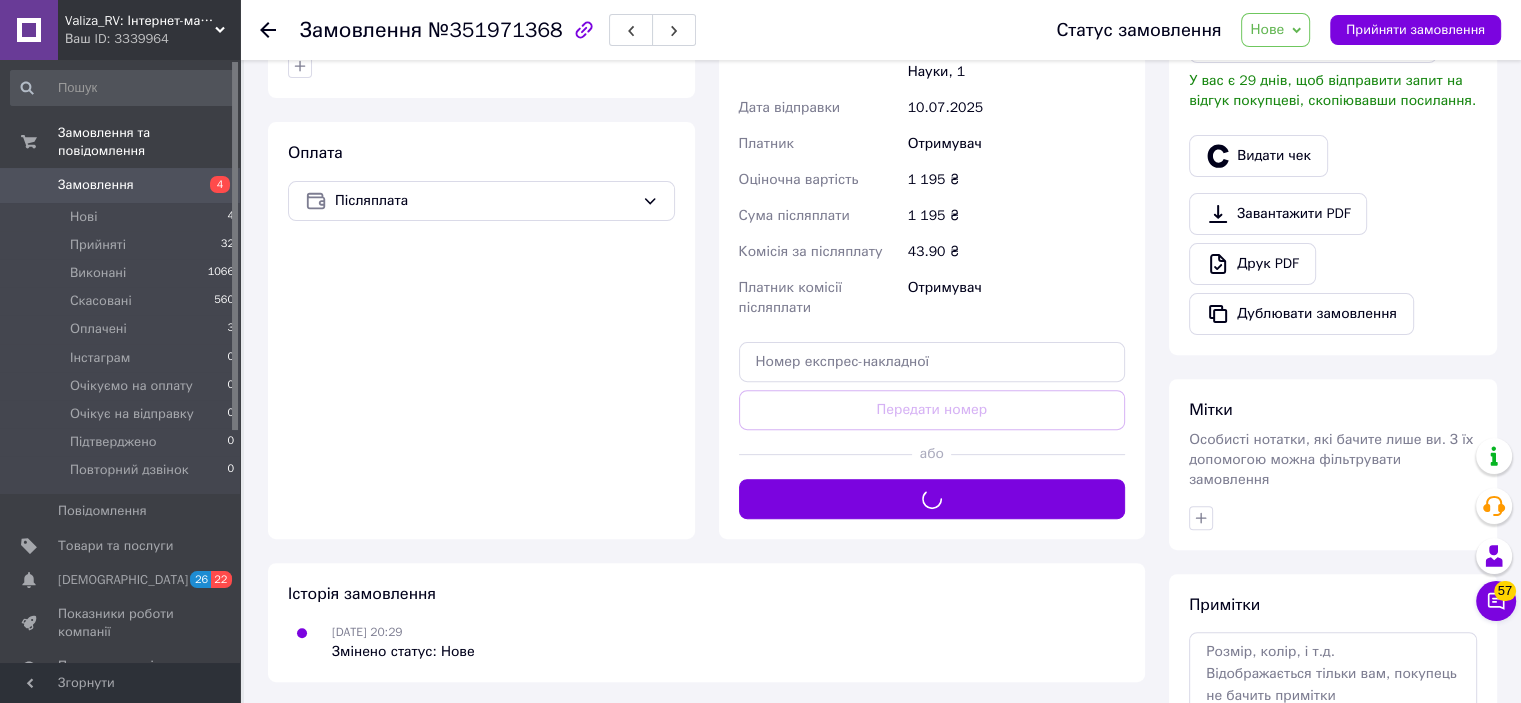 click on "Нове" at bounding box center (1267, 29) 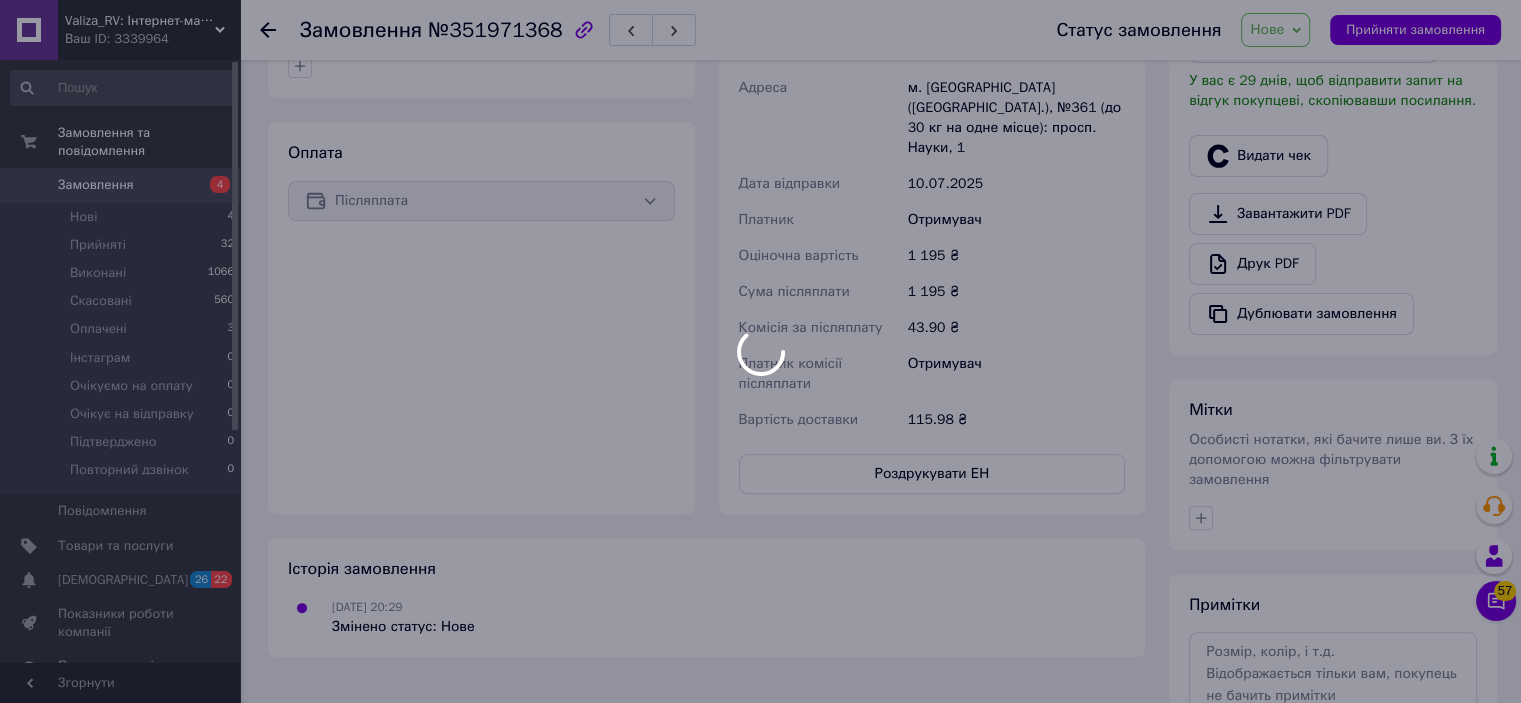 click at bounding box center [760, 351] 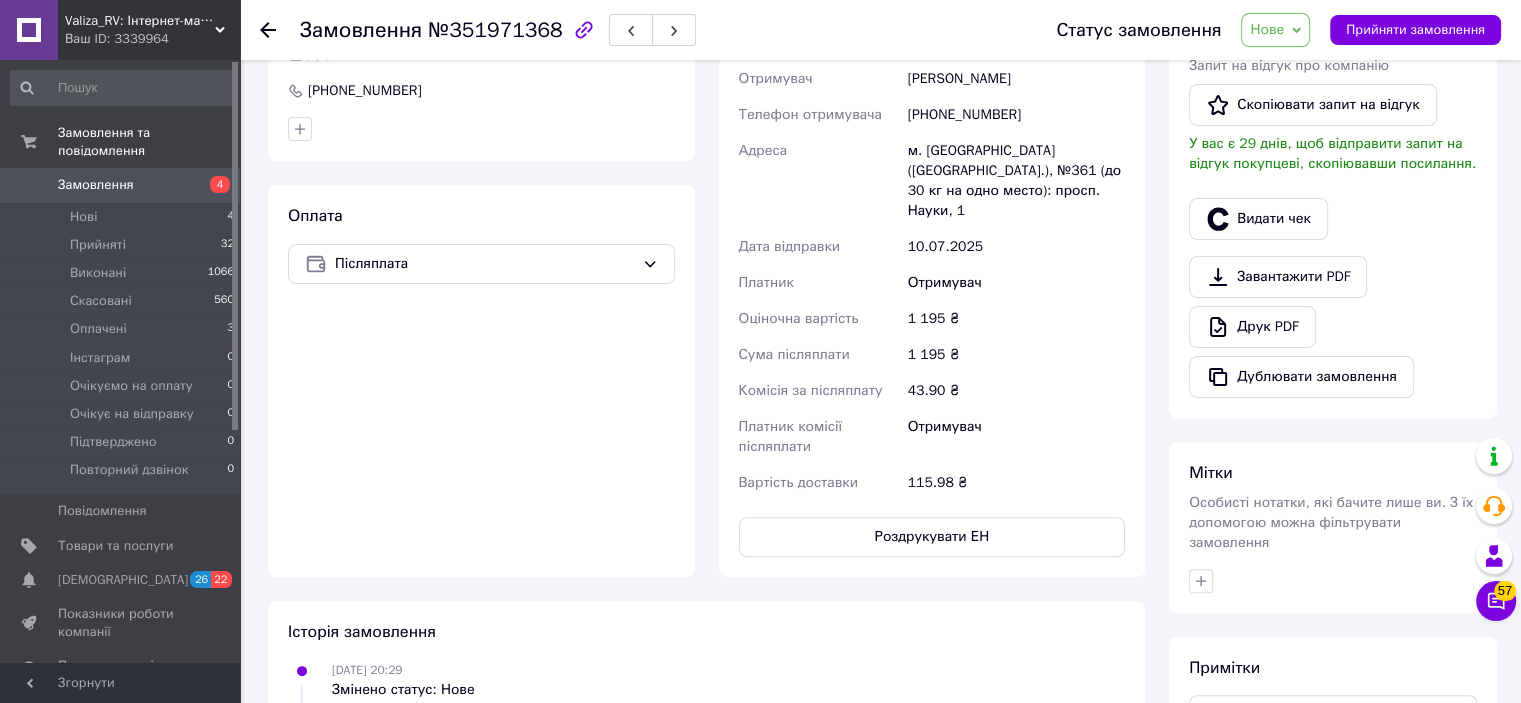 scroll, scrollTop: 536, scrollLeft: 0, axis: vertical 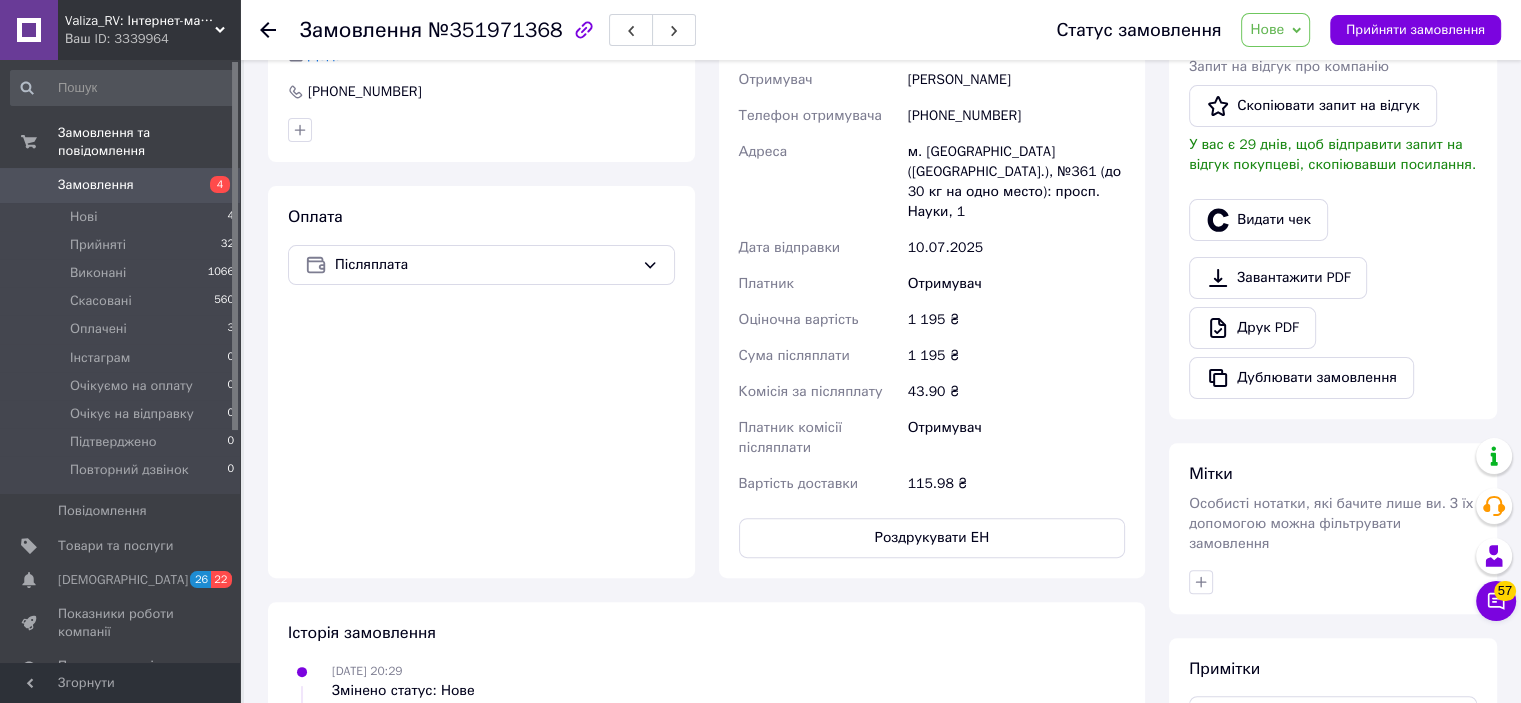 click on "Нове" at bounding box center [1275, 30] 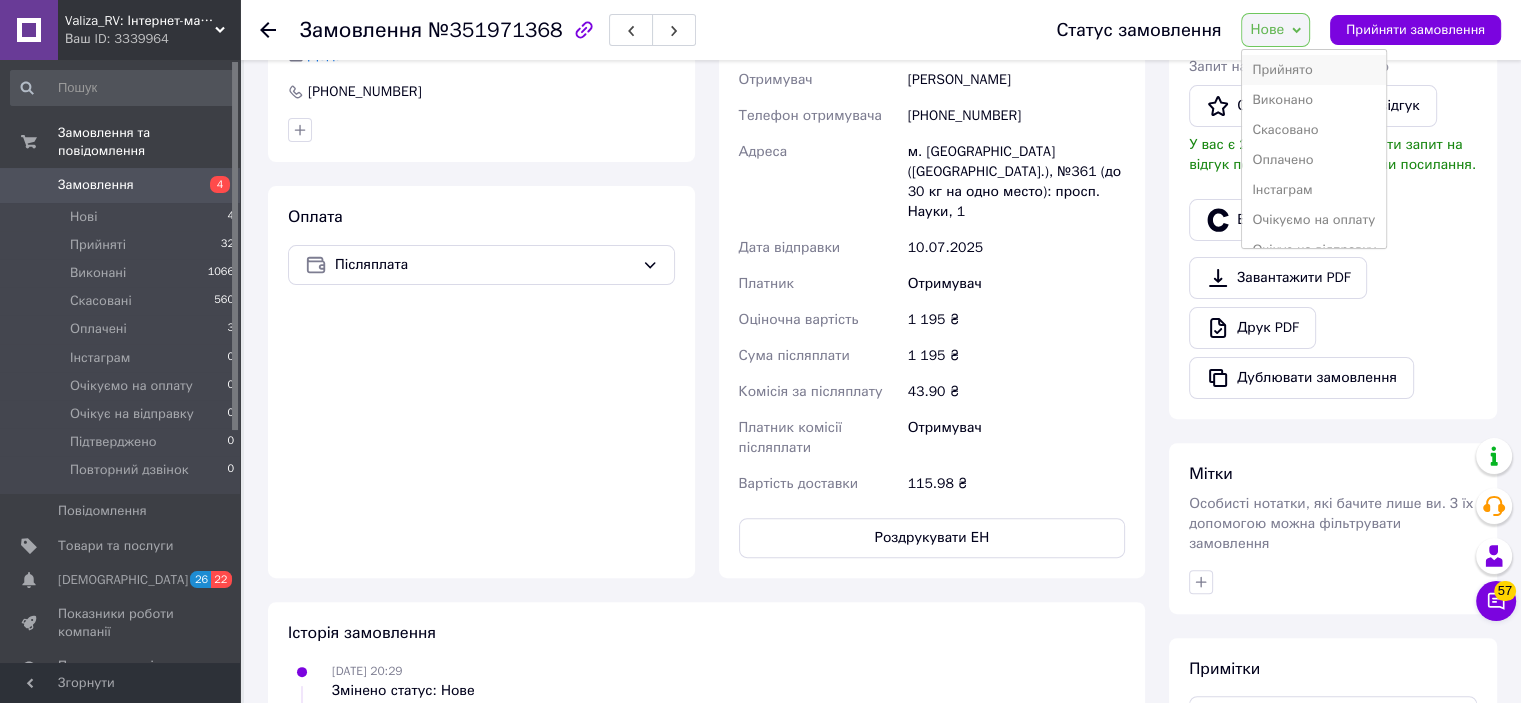 click on "Прийнято" at bounding box center (1314, 70) 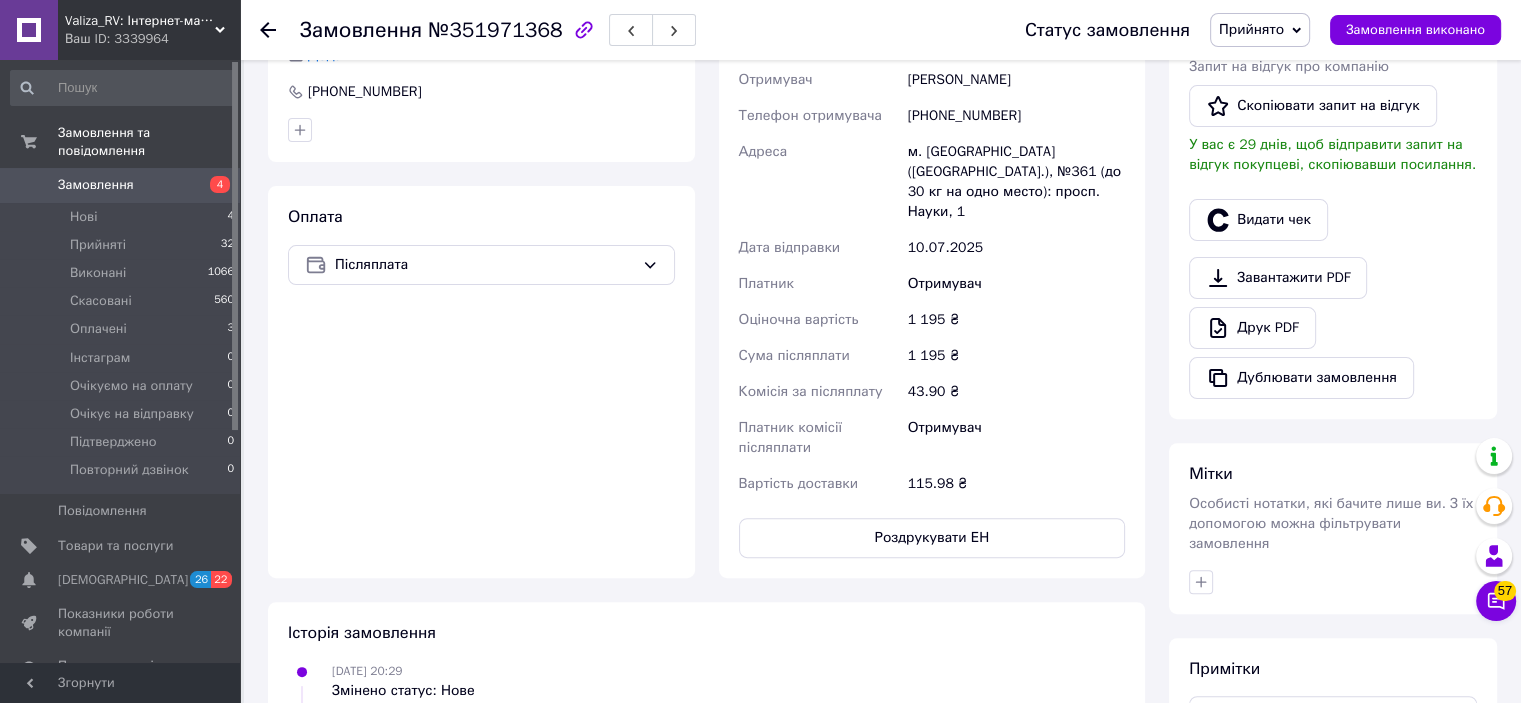 click 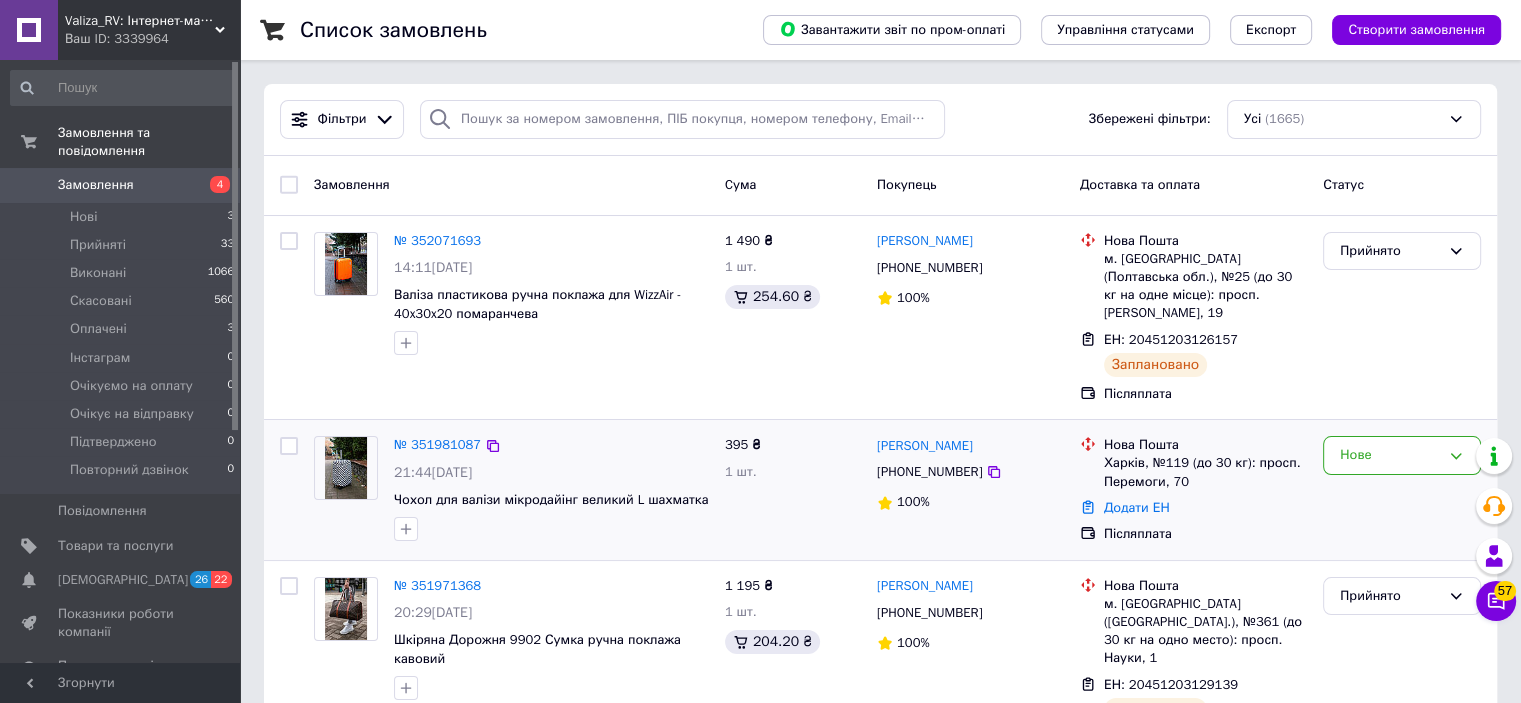 scroll, scrollTop: 200, scrollLeft: 0, axis: vertical 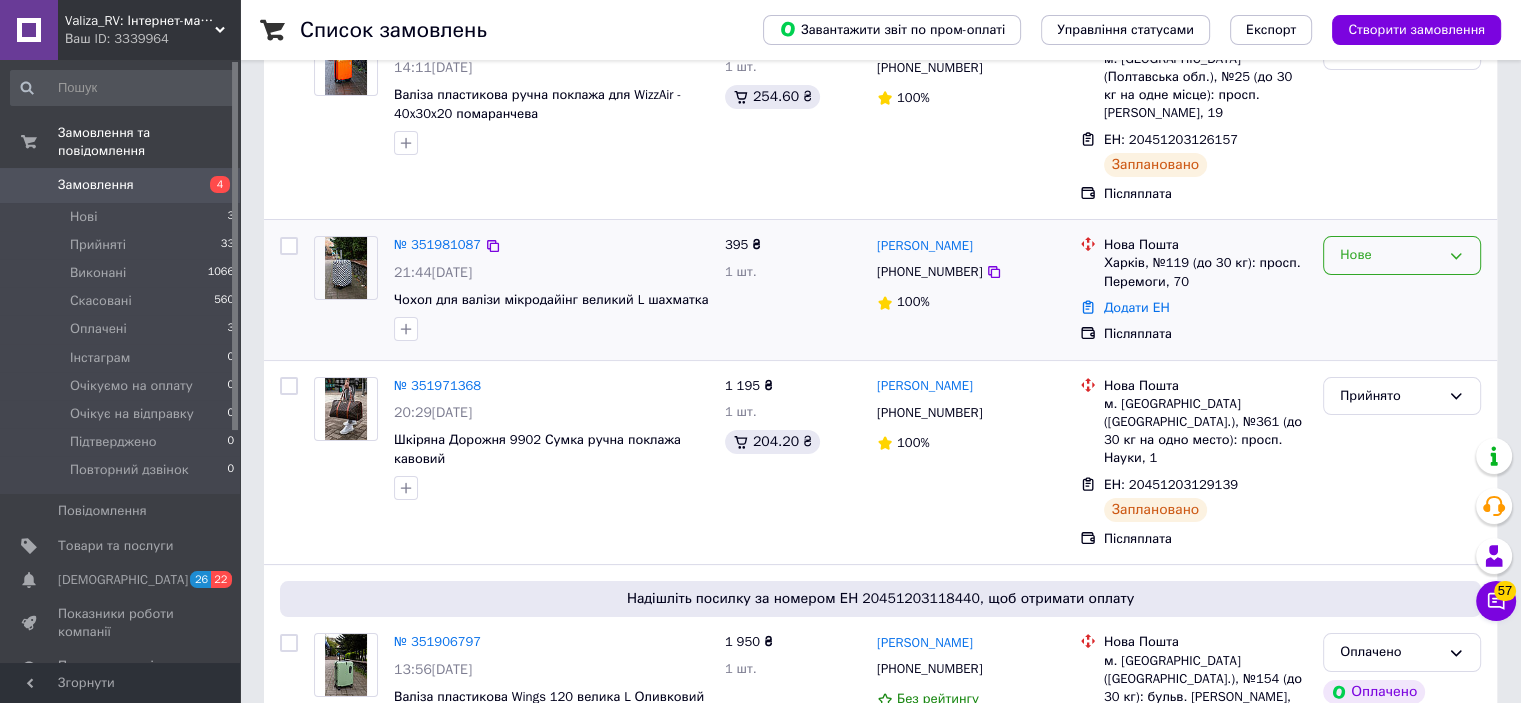 click on "Нове" at bounding box center (1390, 255) 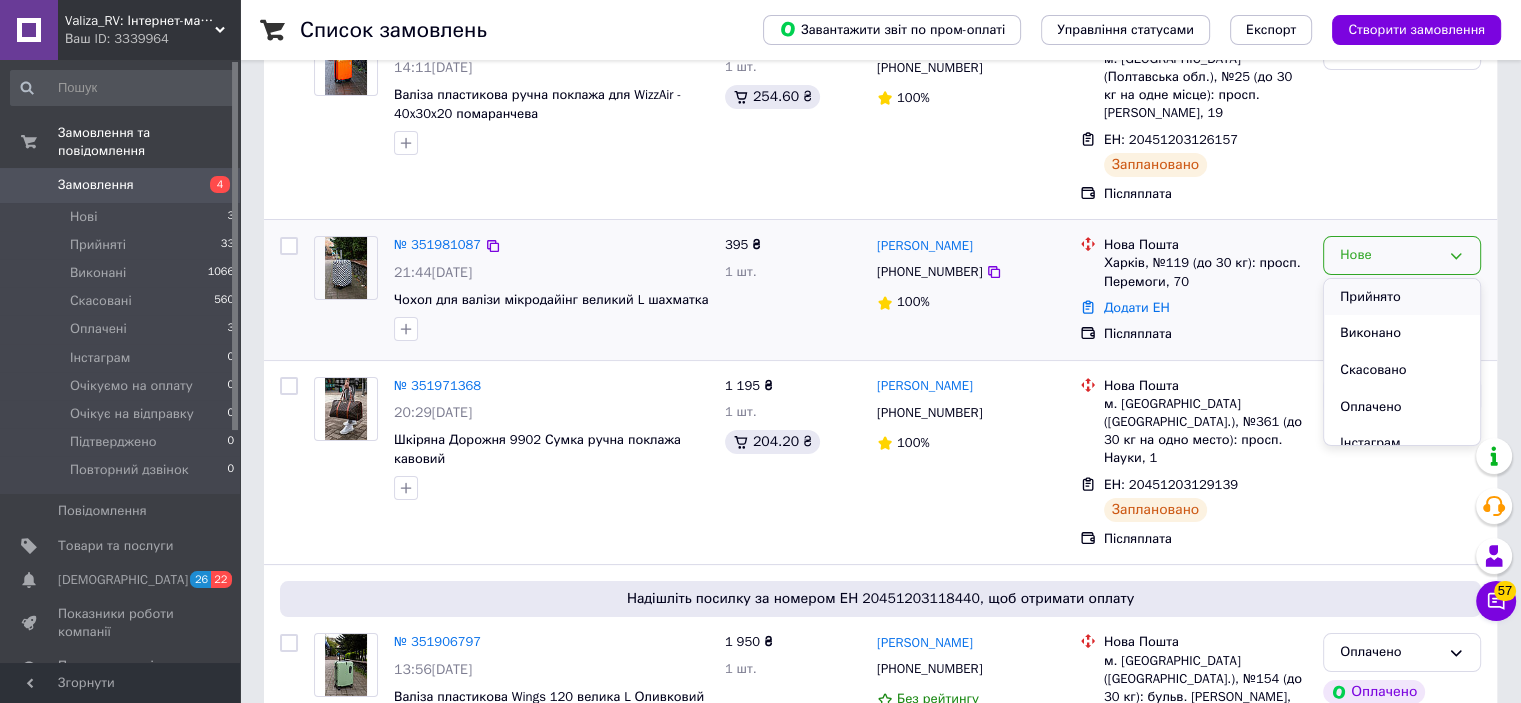 click on "Прийнято" at bounding box center [1402, 297] 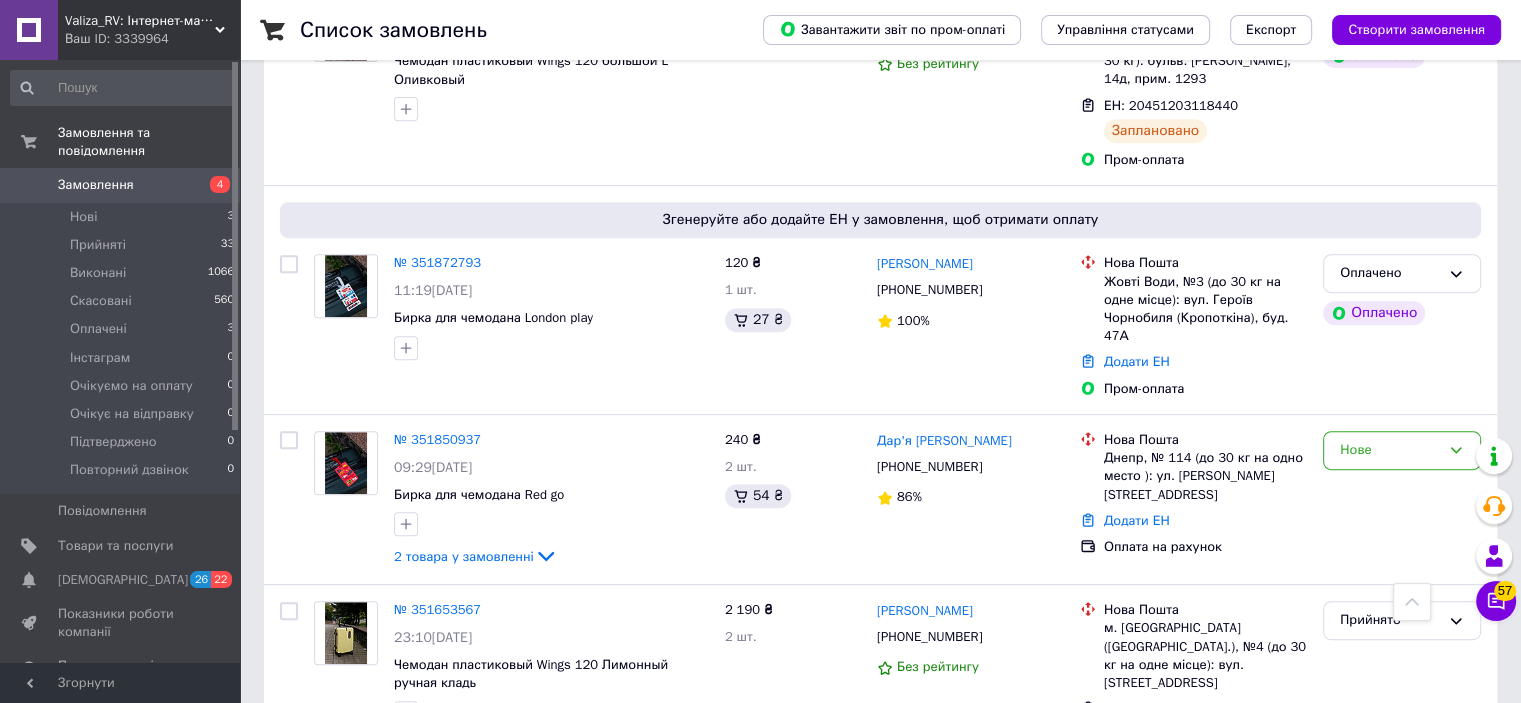 scroll, scrollTop: 900, scrollLeft: 0, axis: vertical 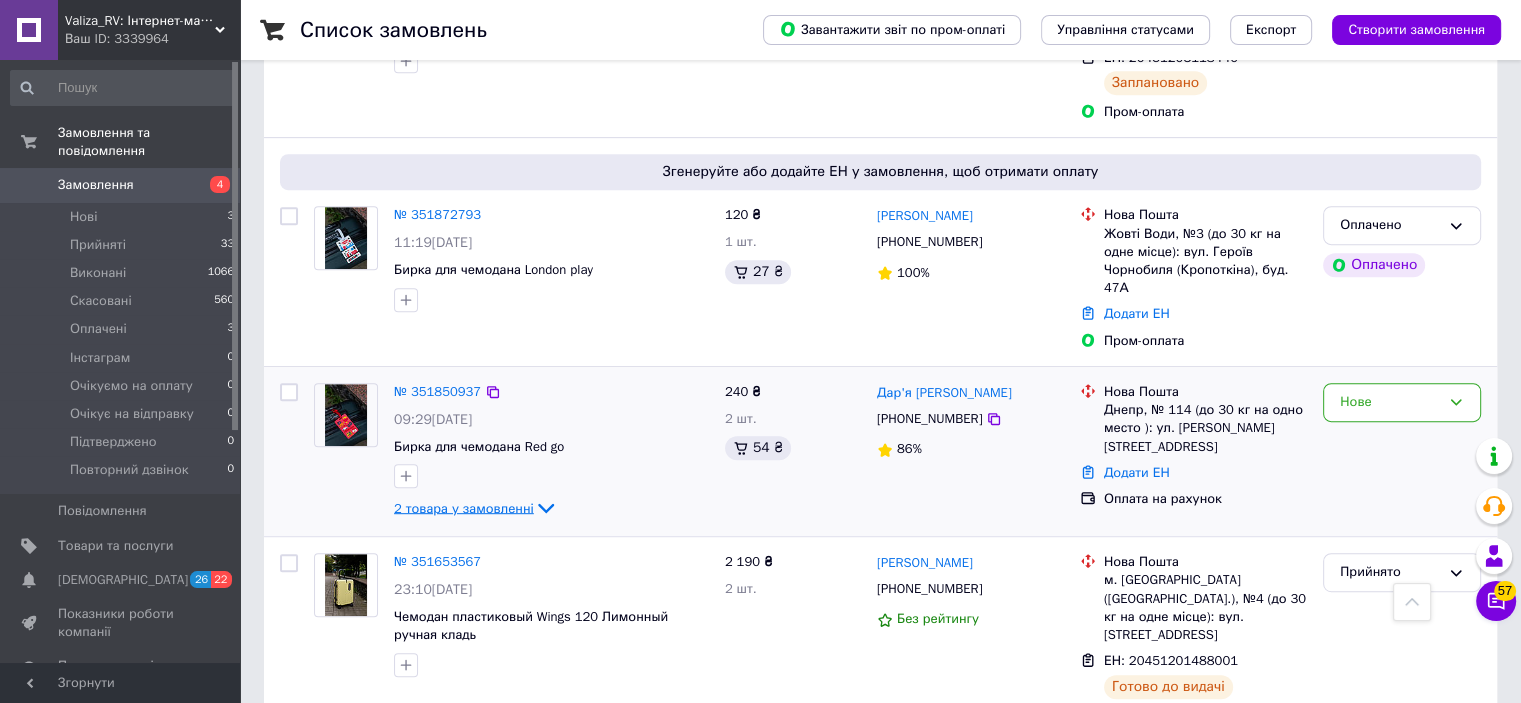 click on "2 товара у замовленні" at bounding box center (464, 507) 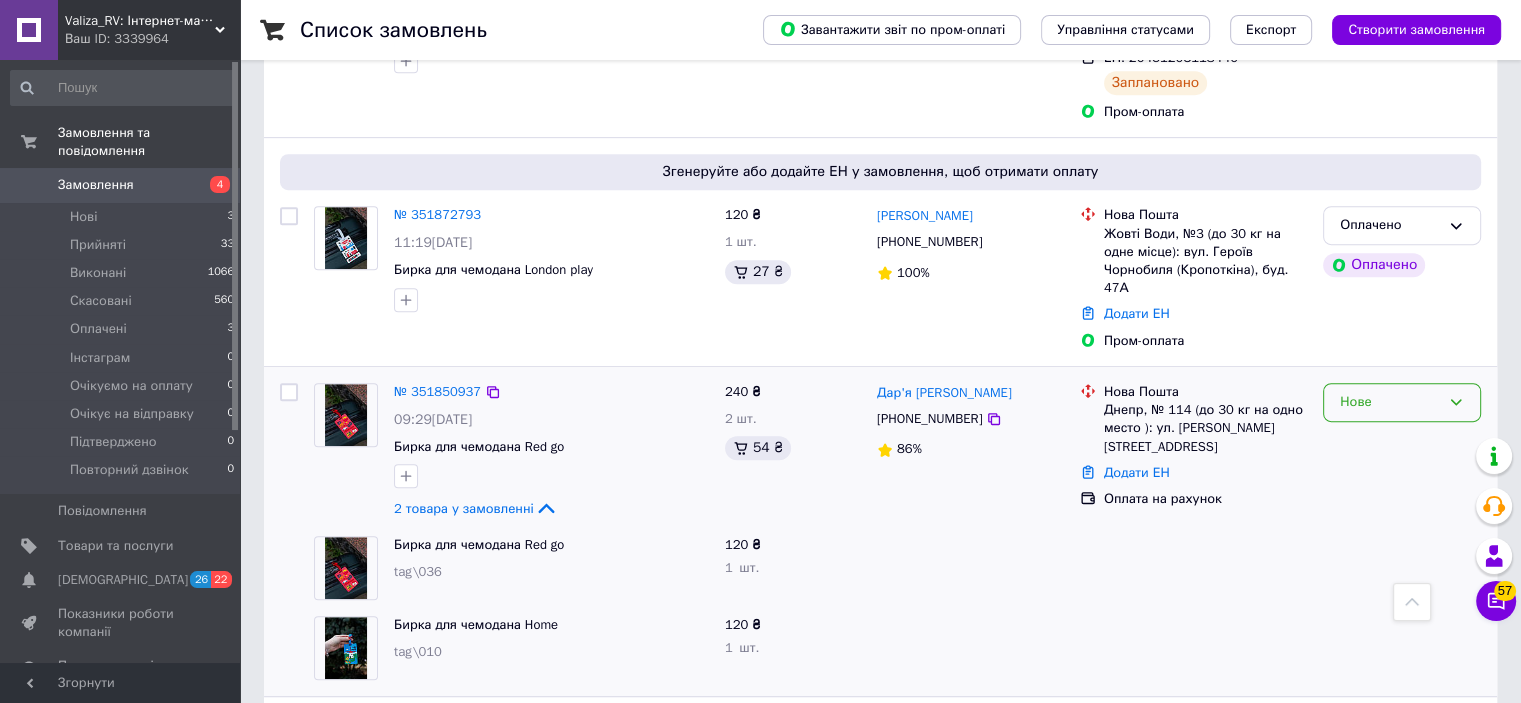click on "Нове" at bounding box center [1390, 402] 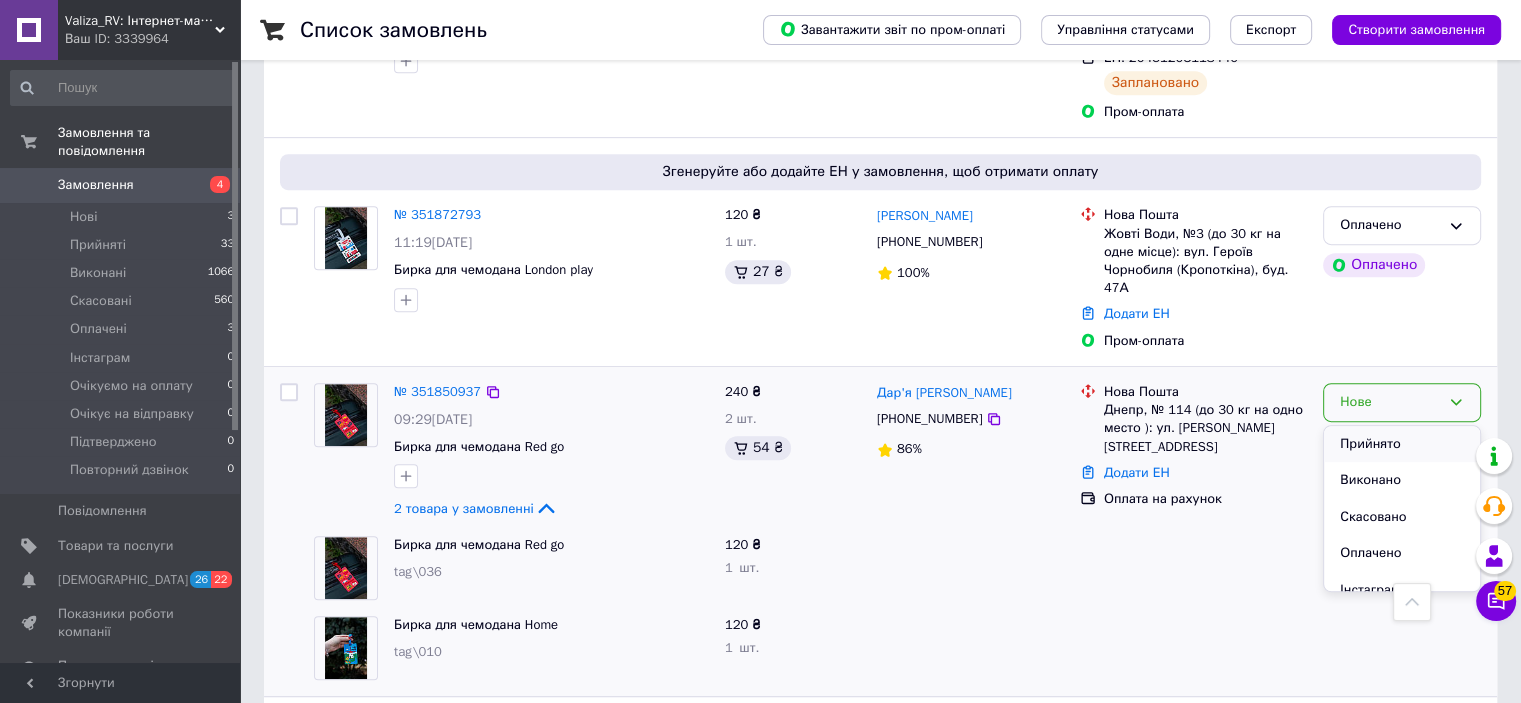 click on "Прийнято" at bounding box center (1402, 444) 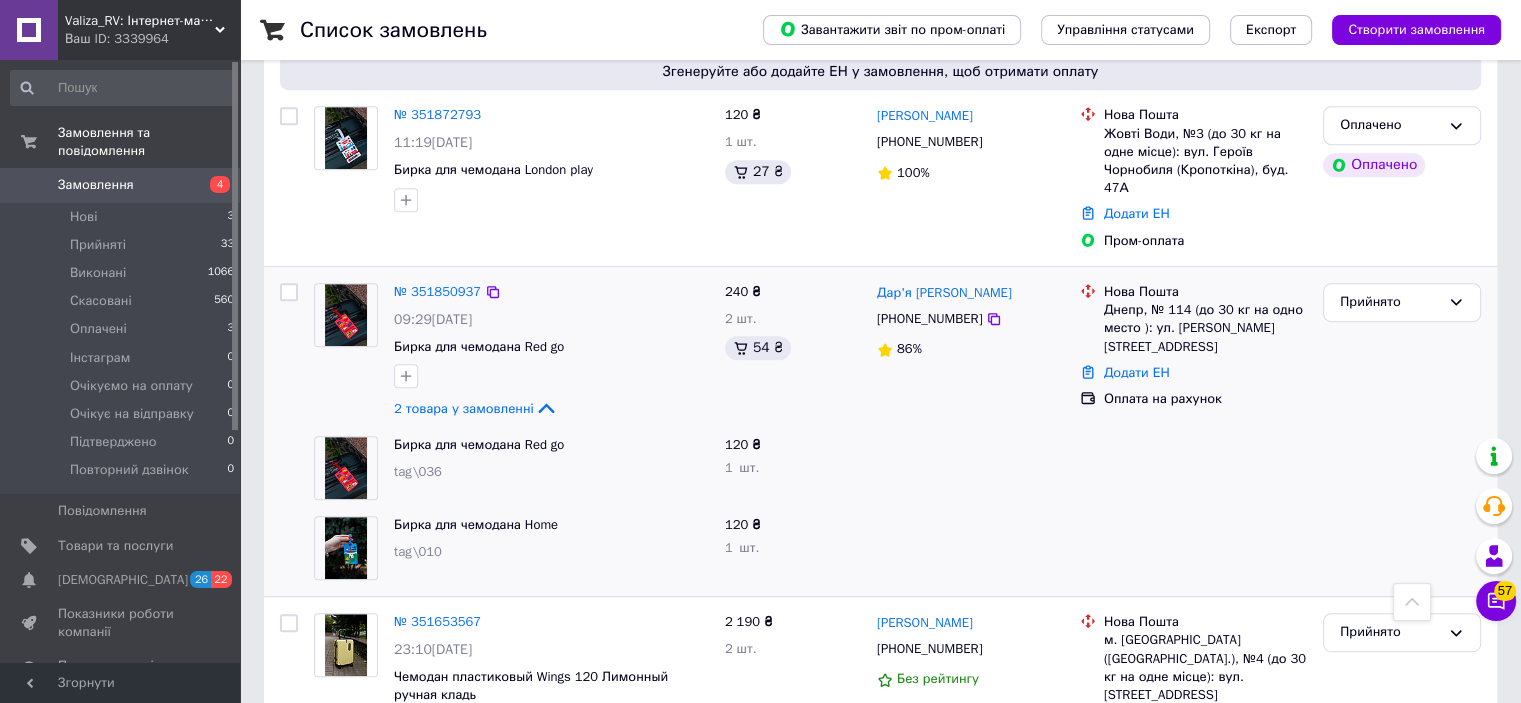 scroll, scrollTop: 800, scrollLeft: 0, axis: vertical 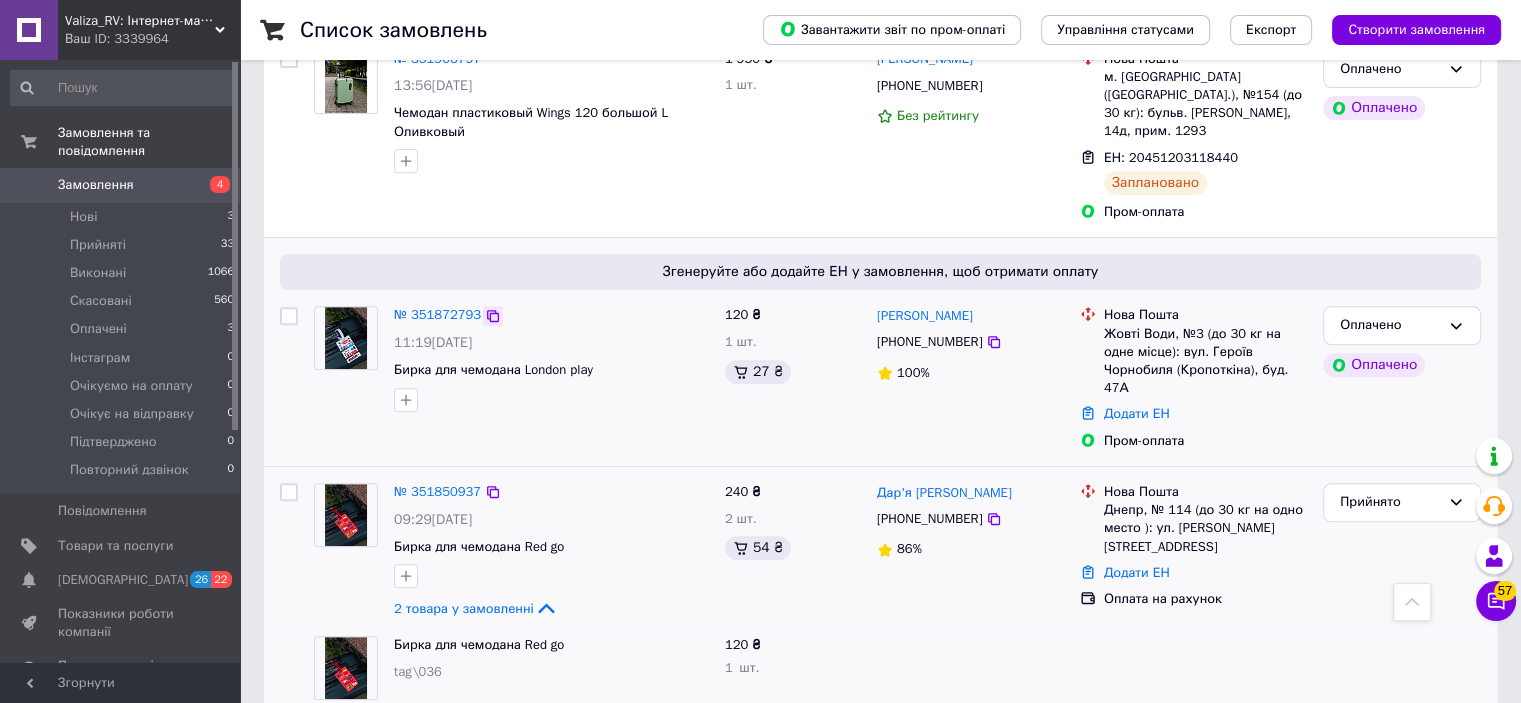 click 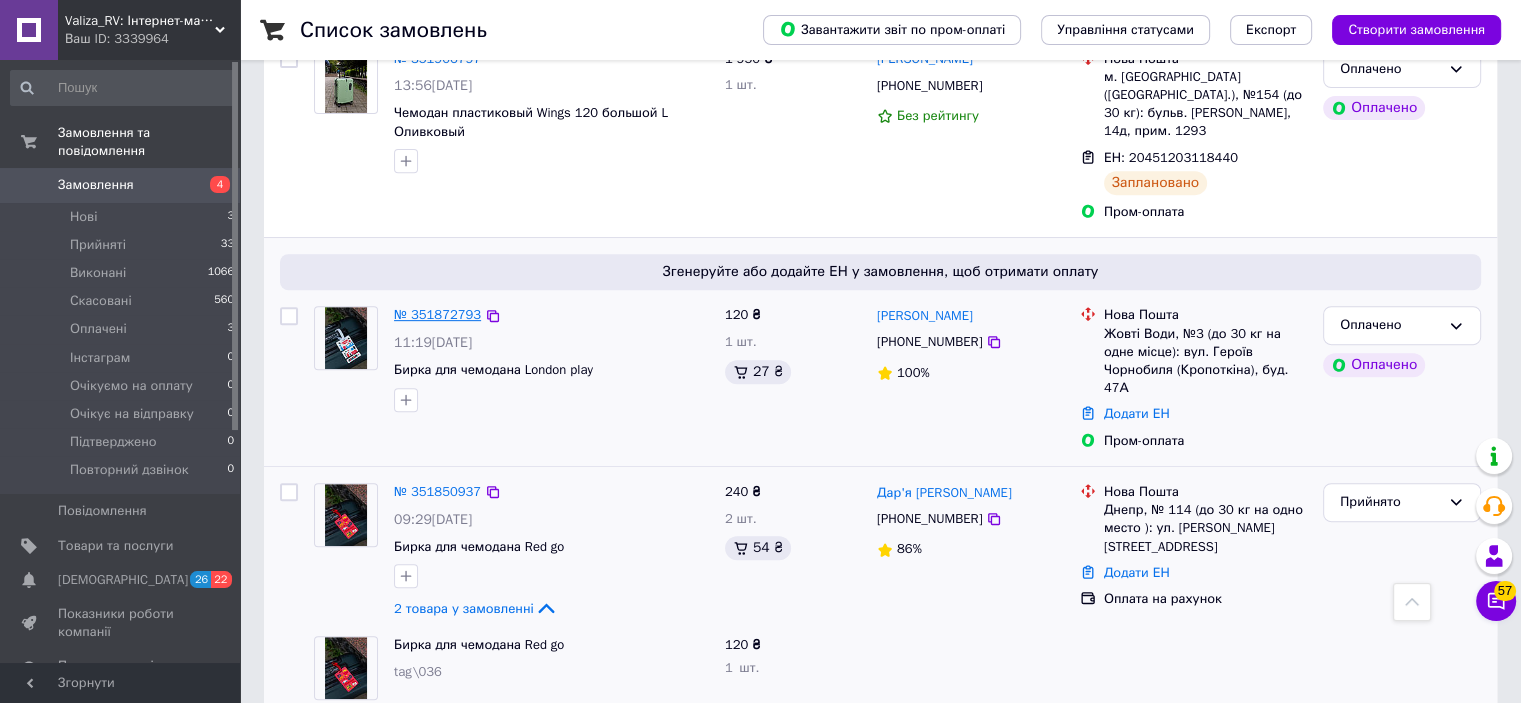 click on "№ 351872793" at bounding box center (437, 314) 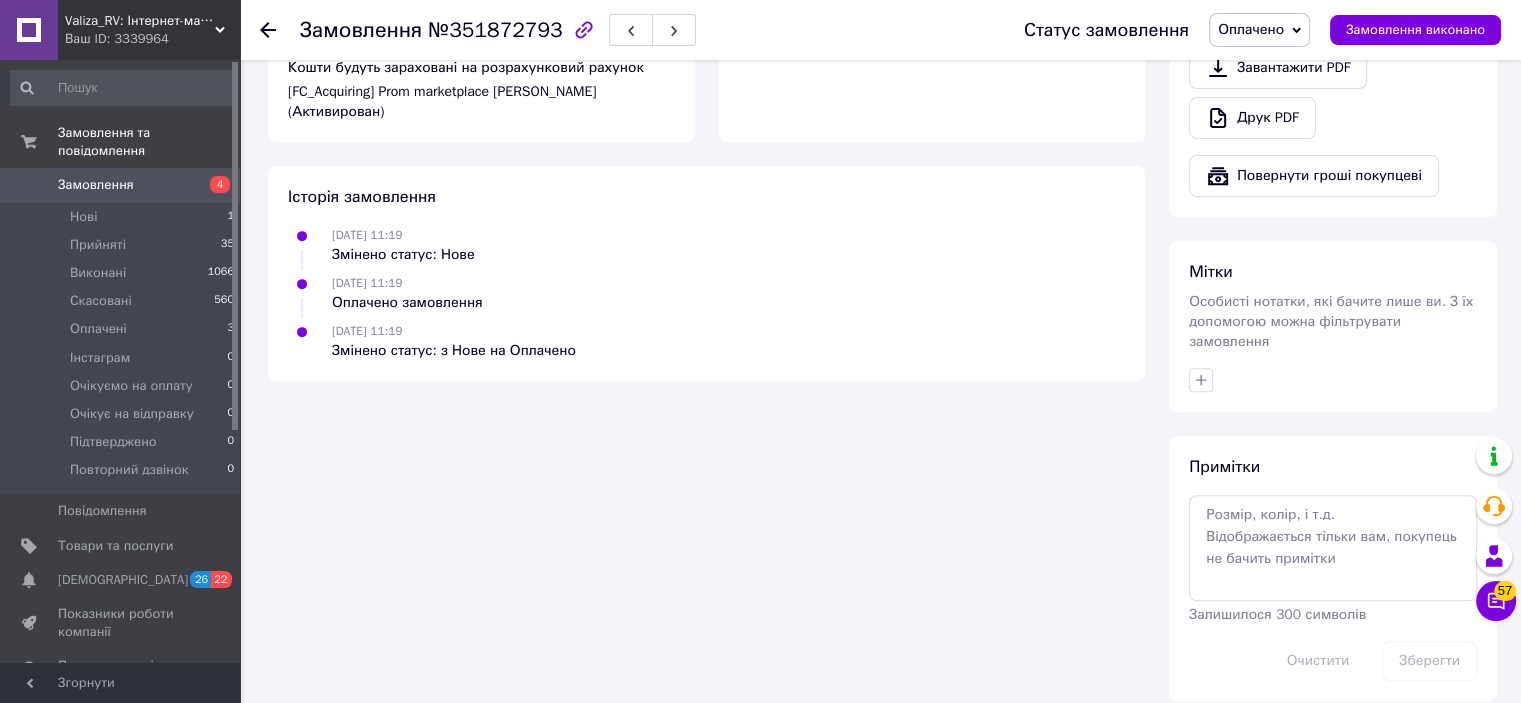 scroll, scrollTop: 800, scrollLeft: 0, axis: vertical 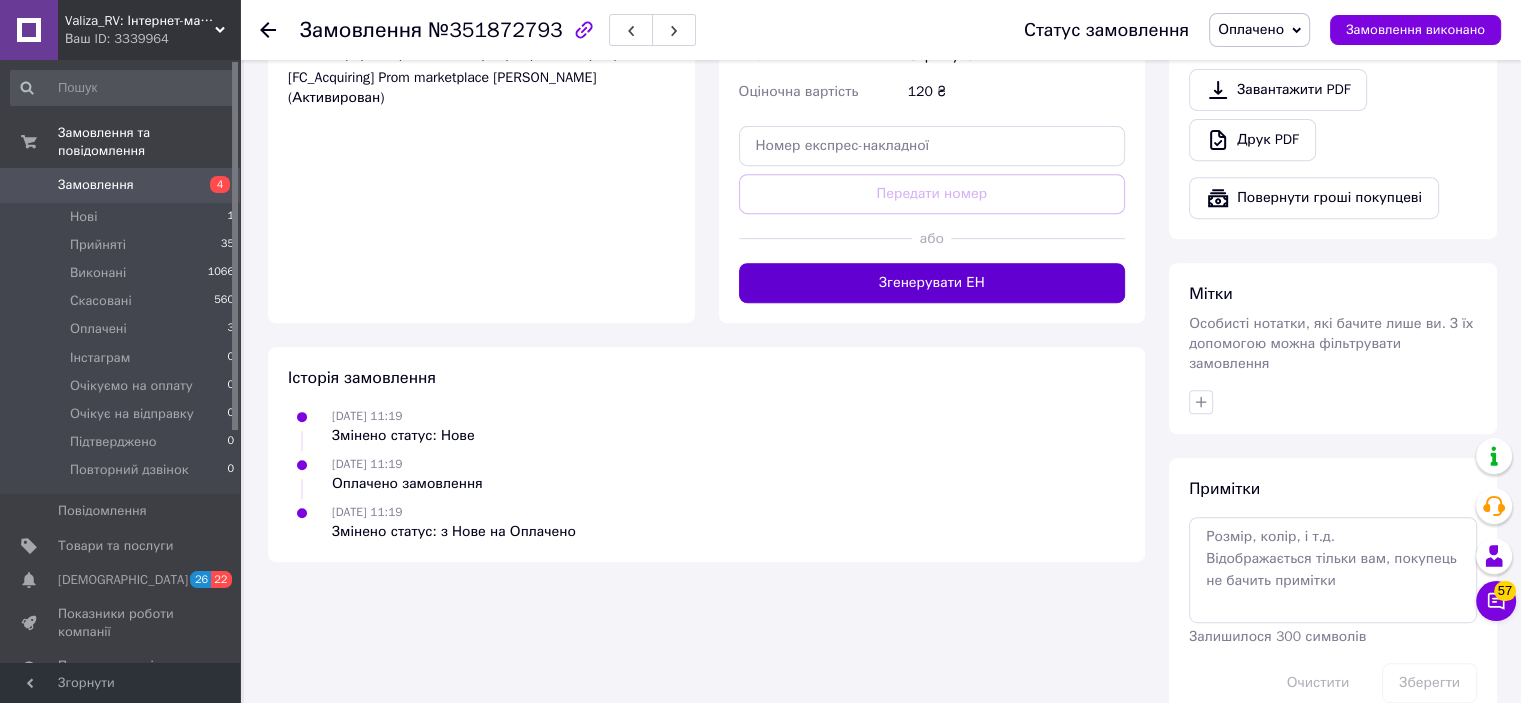 click on "Згенерувати ЕН" at bounding box center [932, 283] 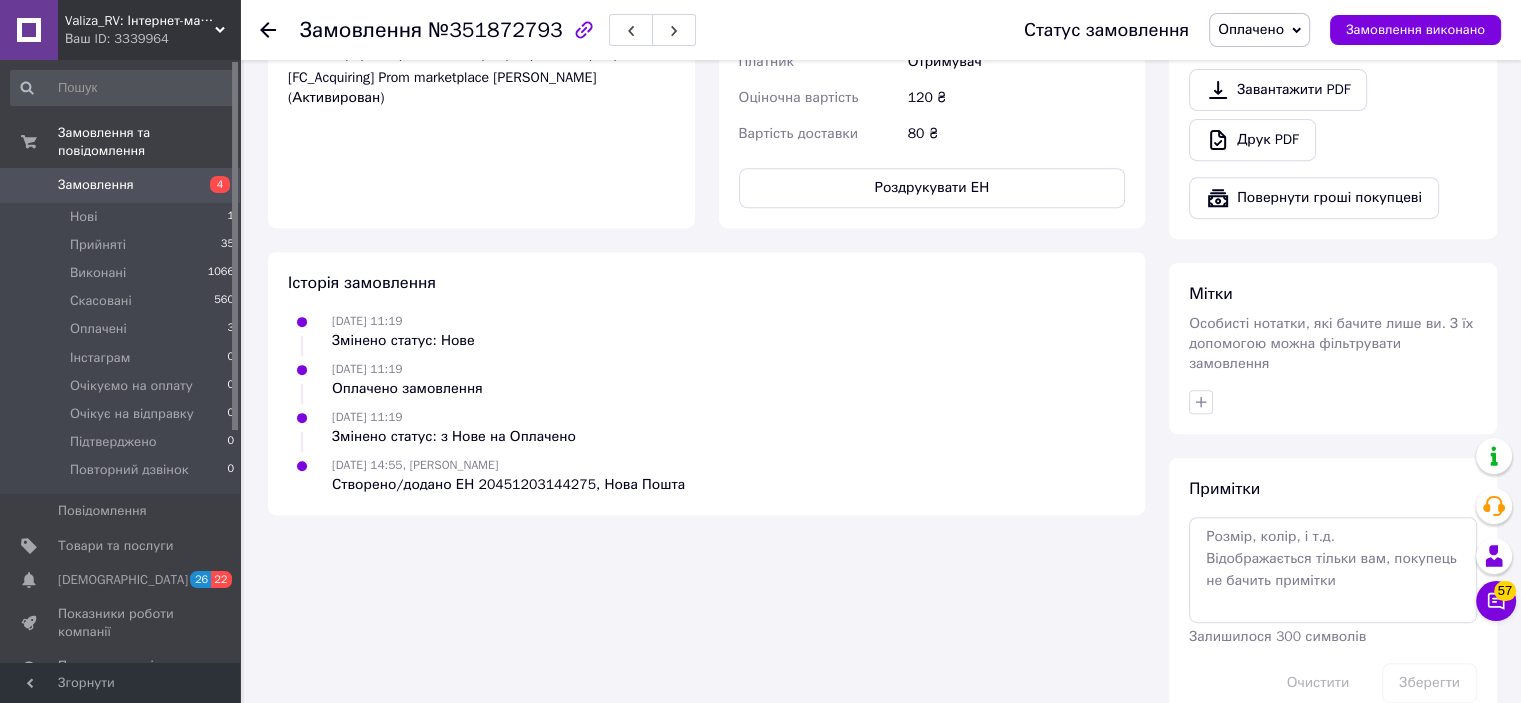 click 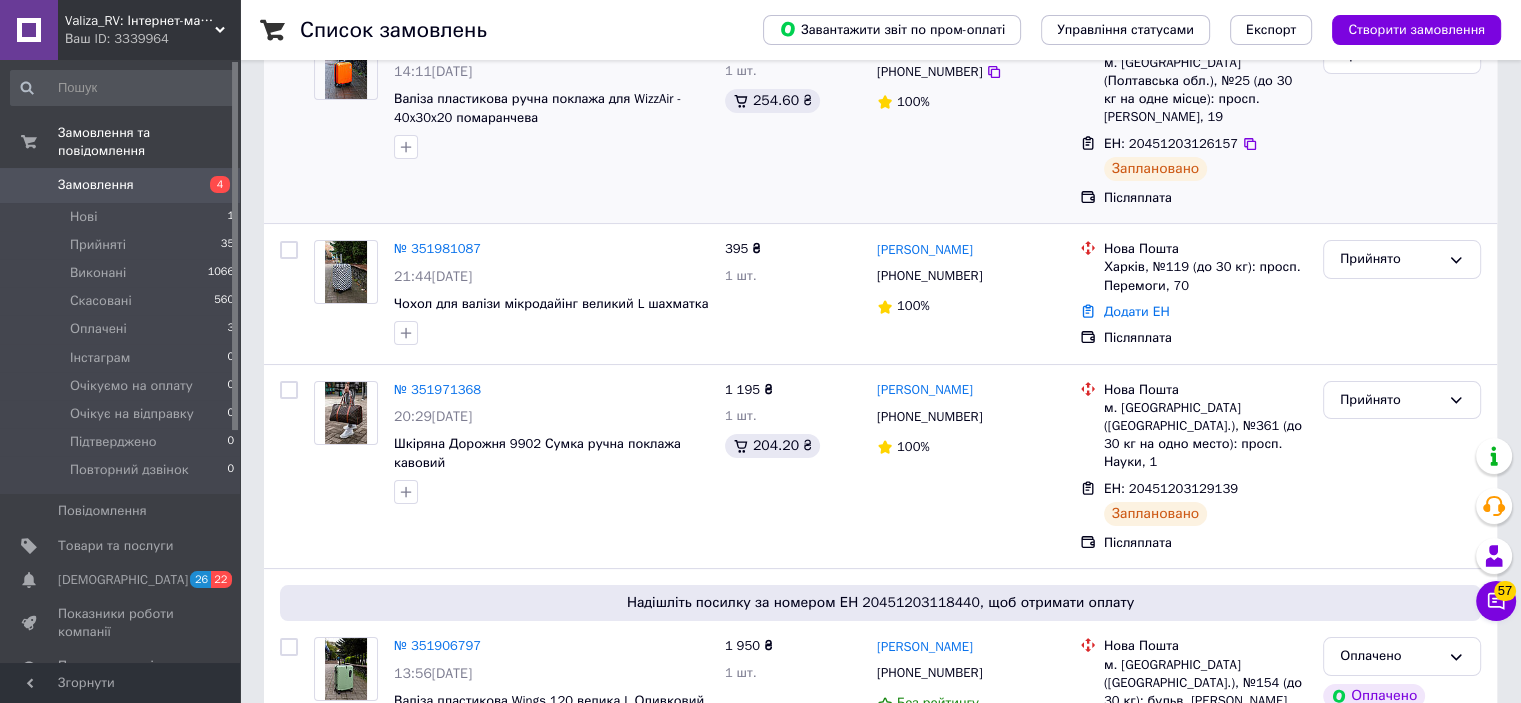 scroll, scrollTop: 200, scrollLeft: 0, axis: vertical 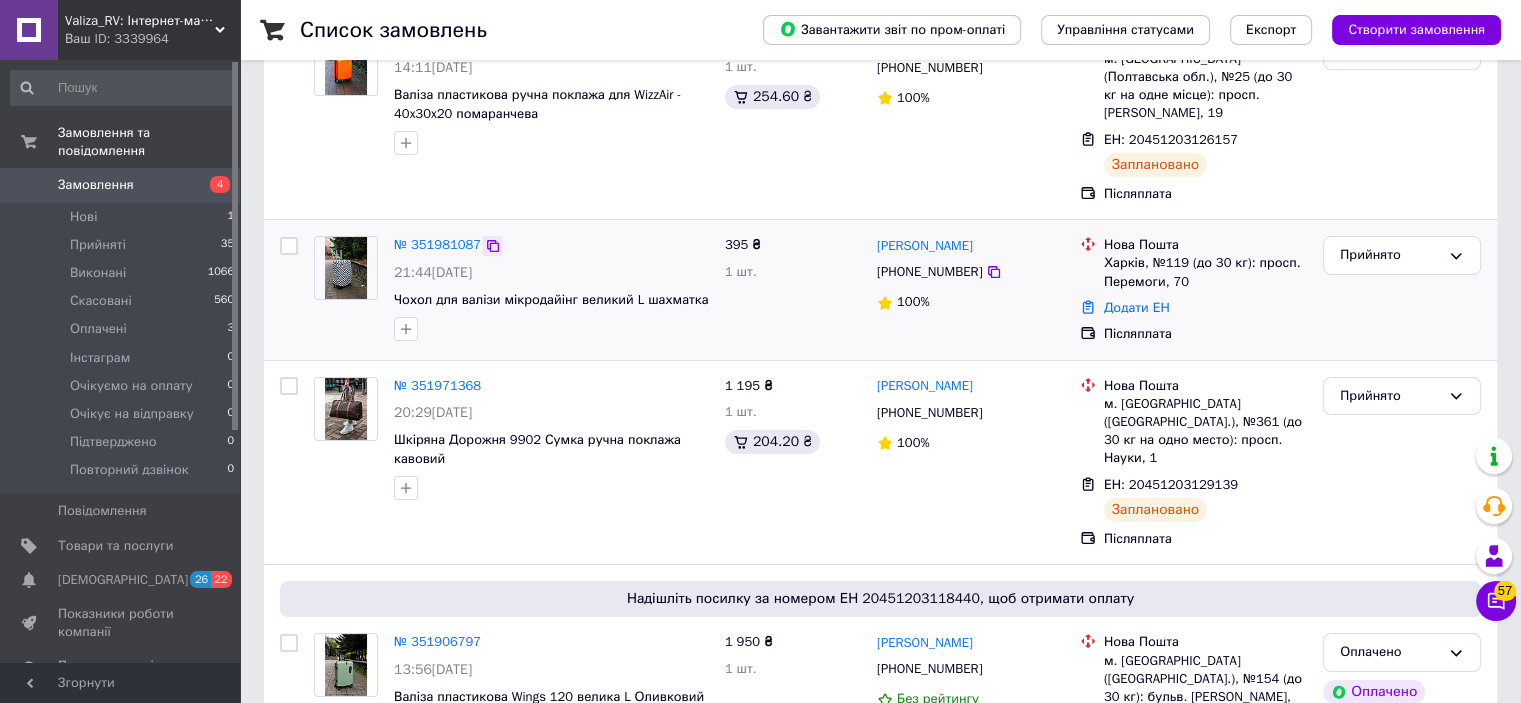 click 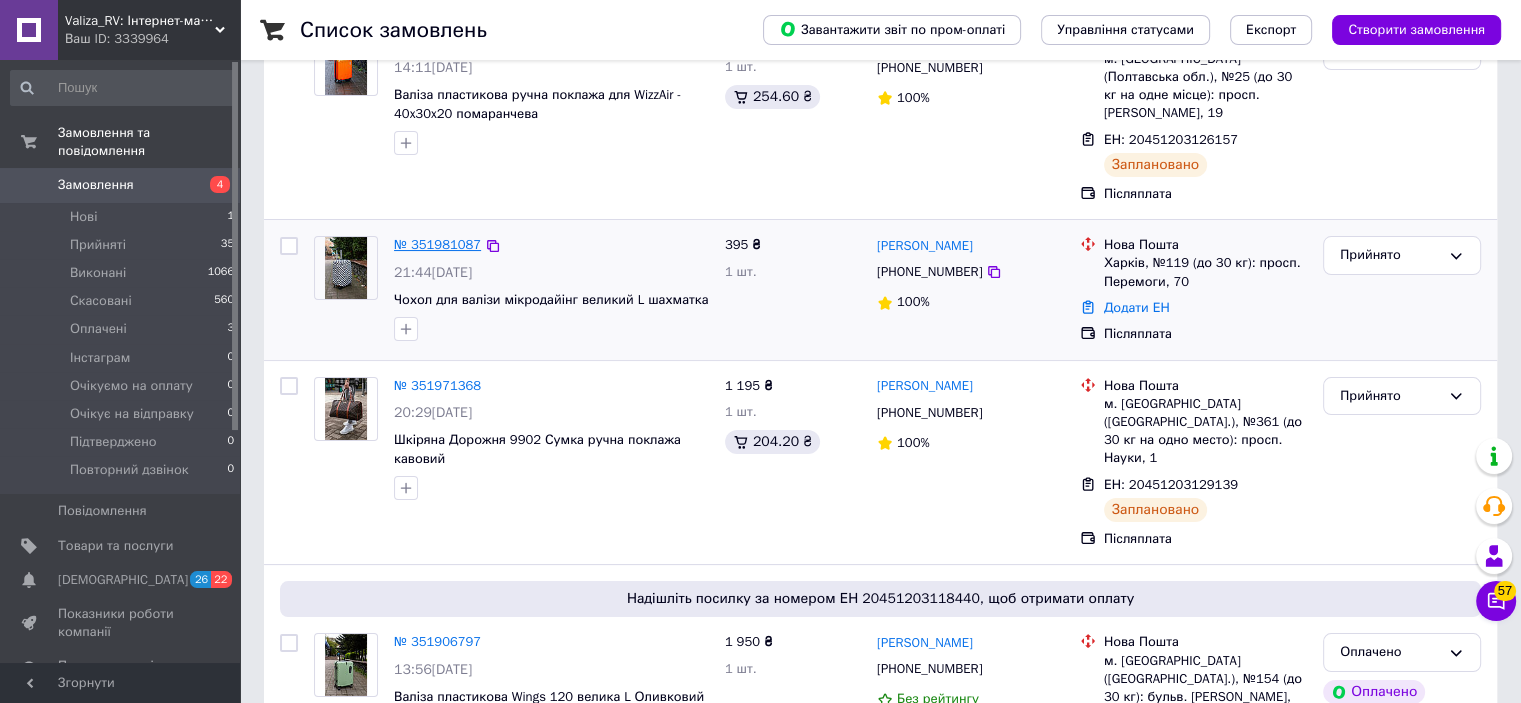 click on "№ 351981087" at bounding box center [437, 244] 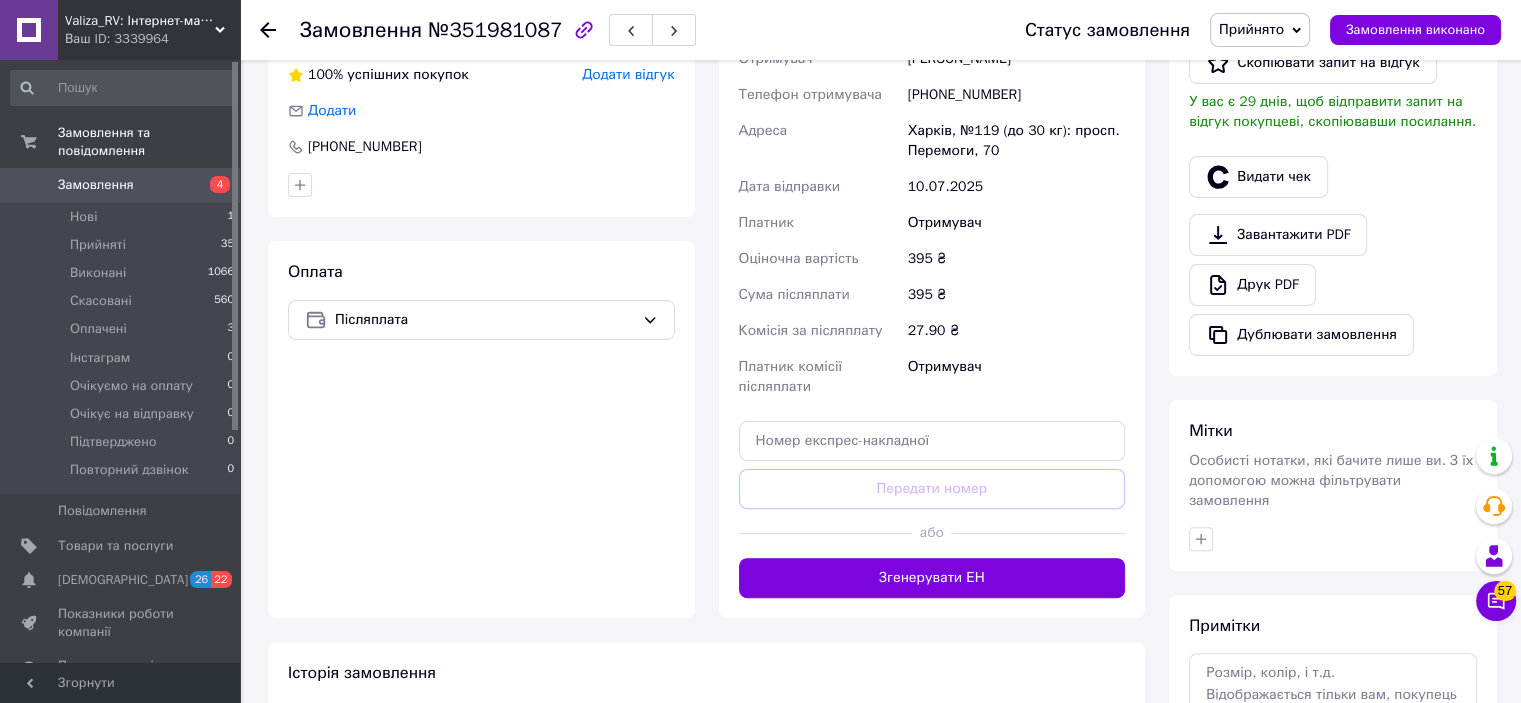 scroll, scrollTop: 500, scrollLeft: 0, axis: vertical 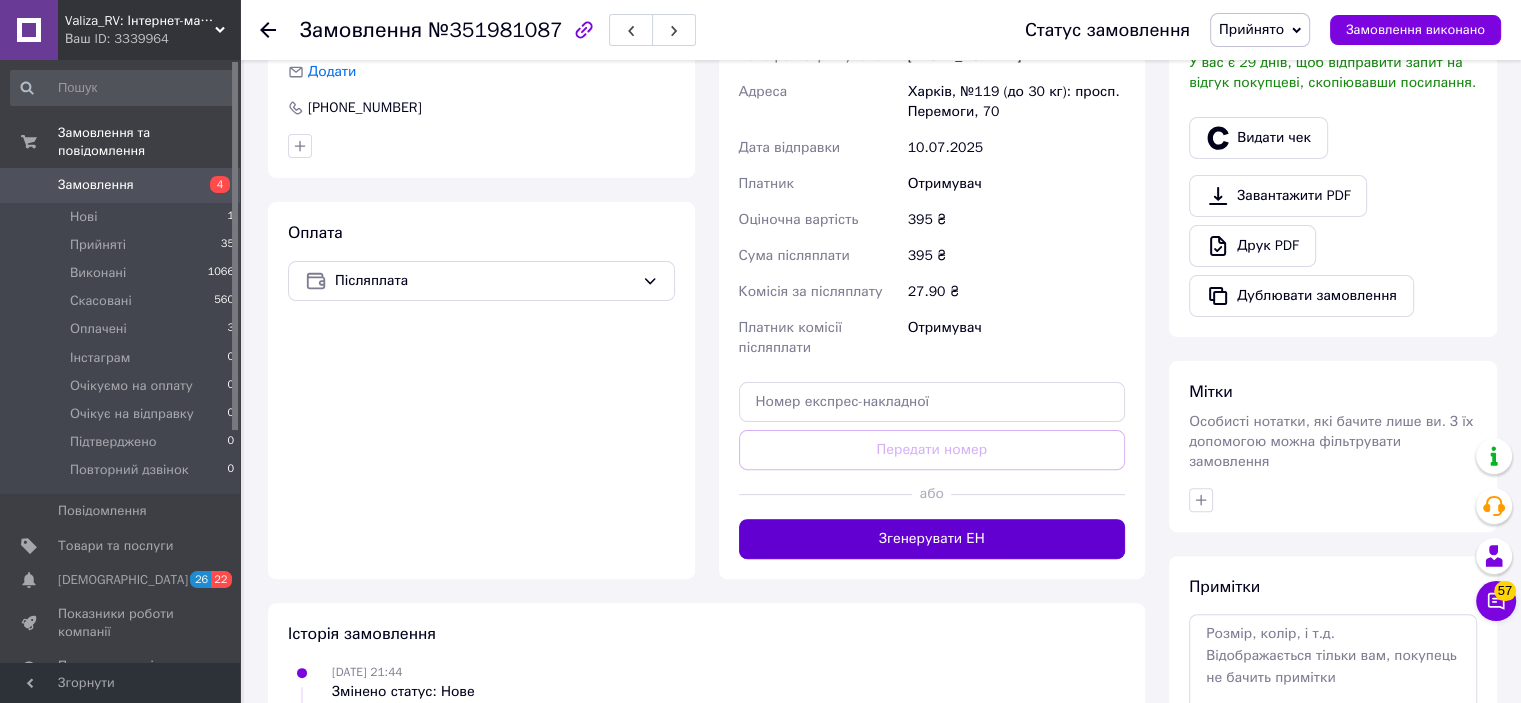 click on "Згенерувати ЕН" at bounding box center (932, 539) 